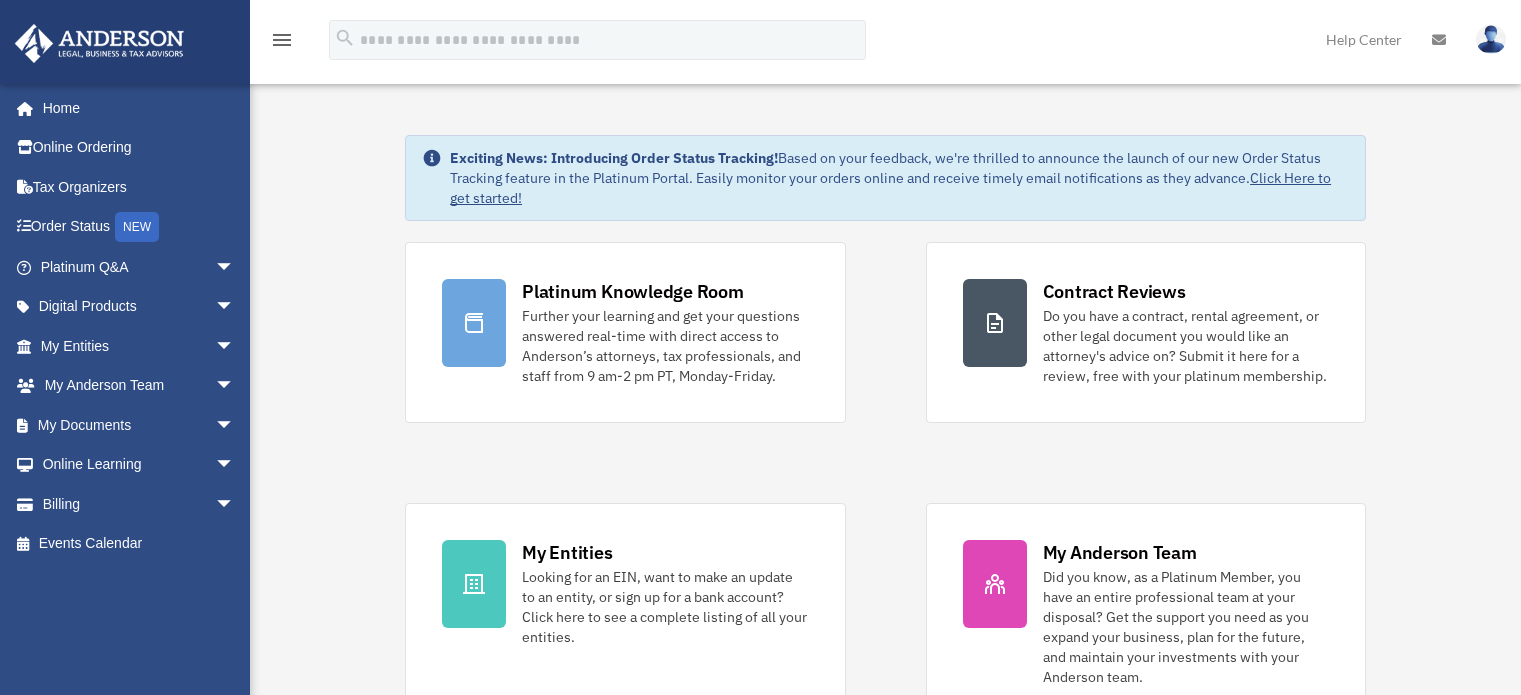 scroll, scrollTop: 0, scrollLeft: 0, axis: both 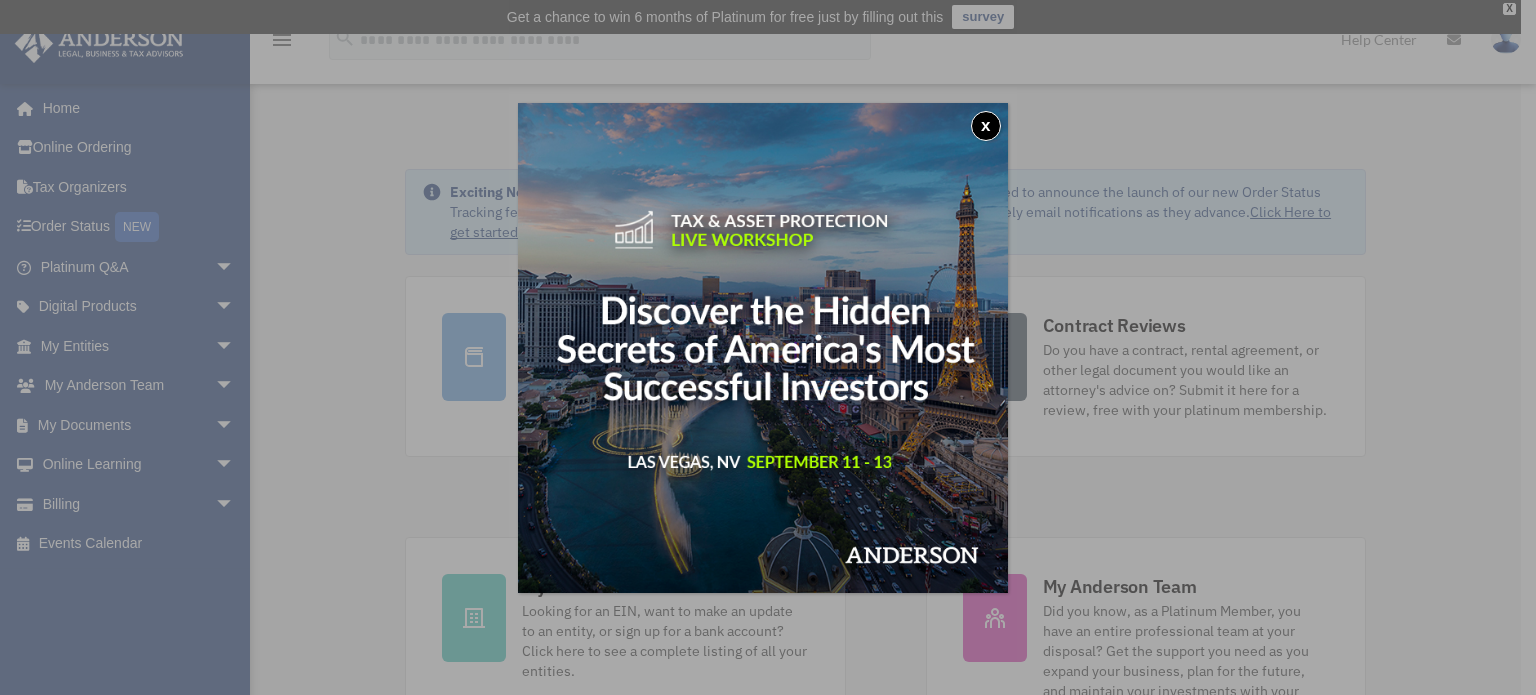 click on "x" at bounding box center [986, 126] 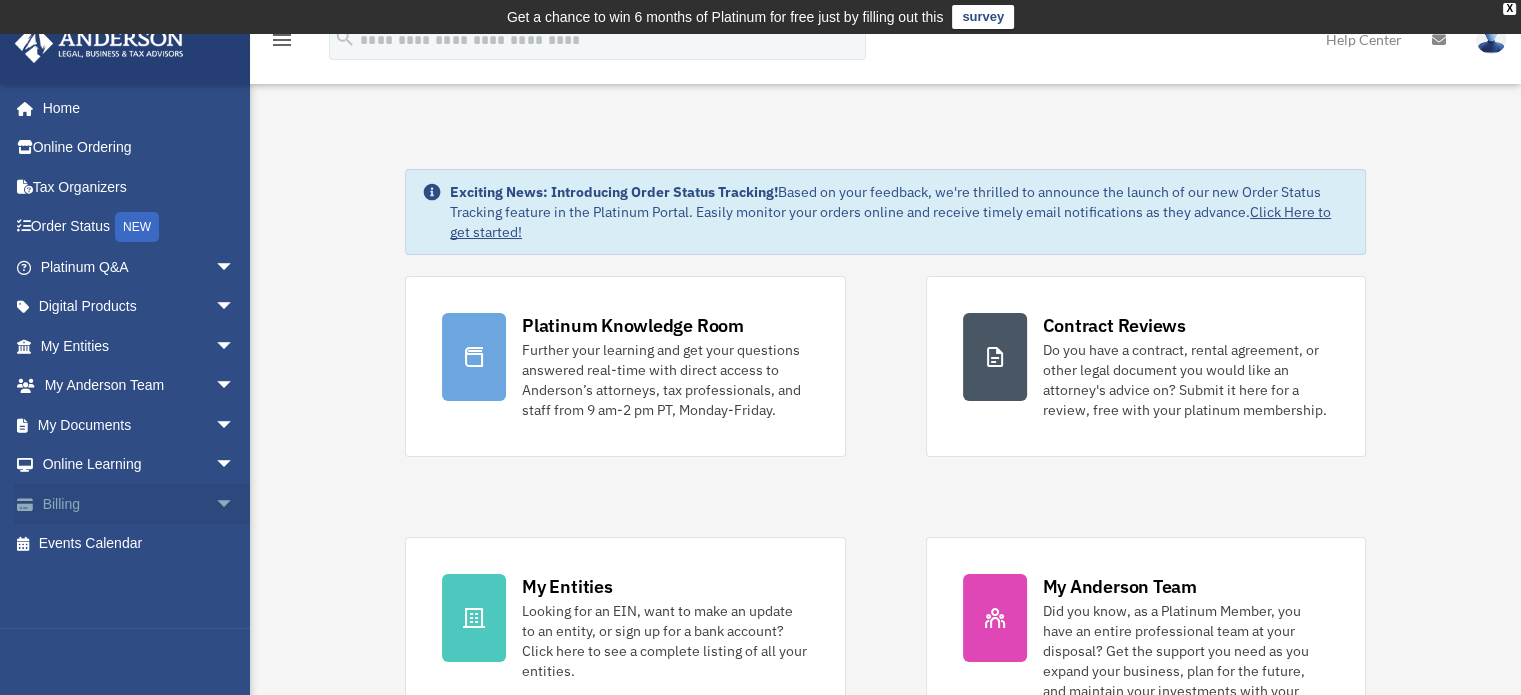 click on "Billing arrow_drop_down" at bounding box center [139, 504] 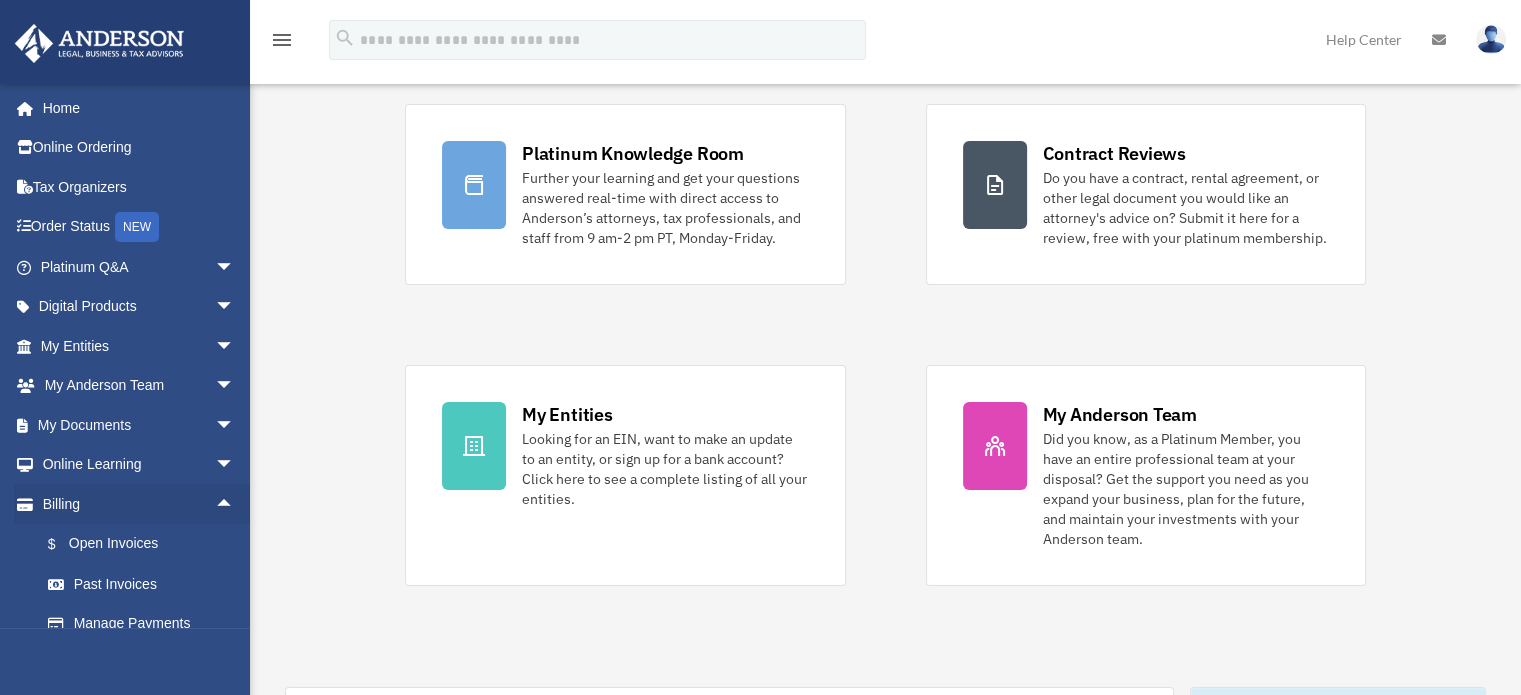 scroll, scrollTop: 200, scrollLeft: 0, axis: vertical 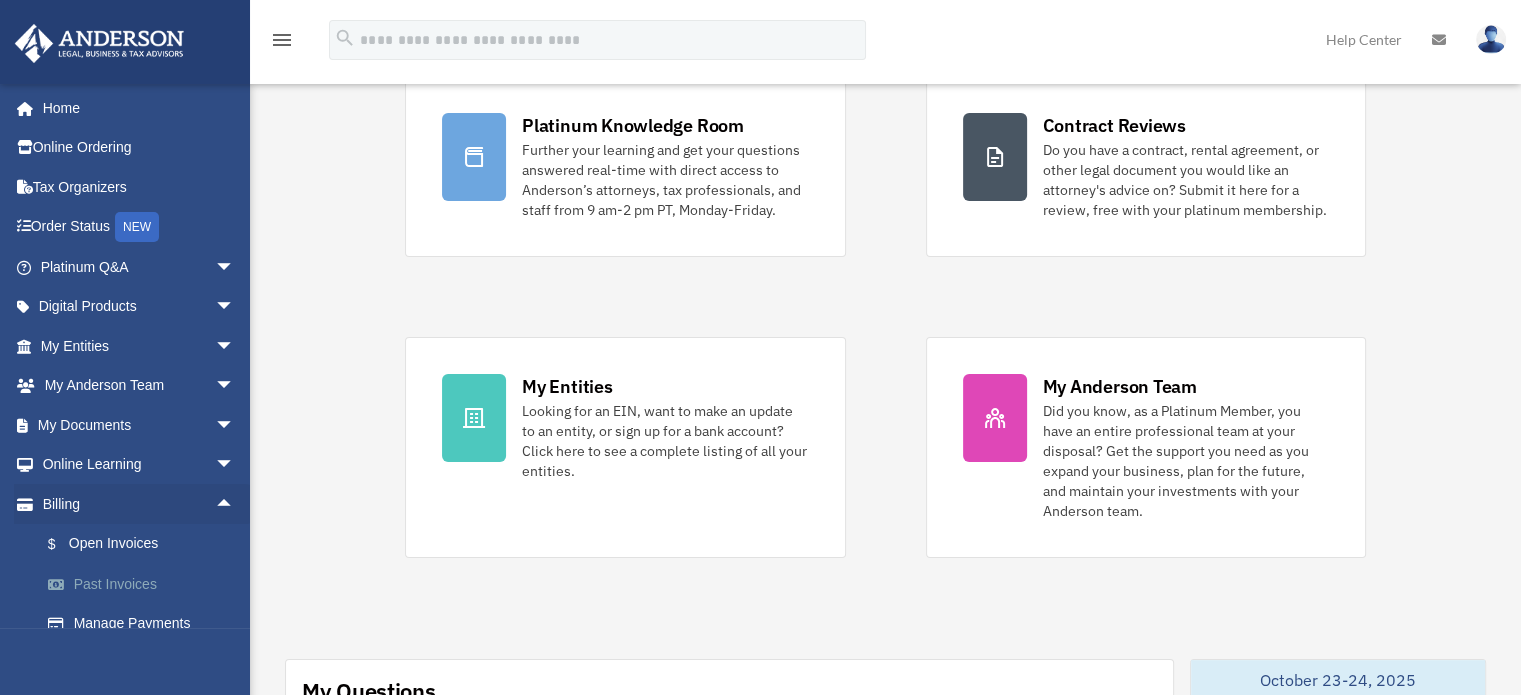 click on "Past Invoices" at bounding box center (146, 584) 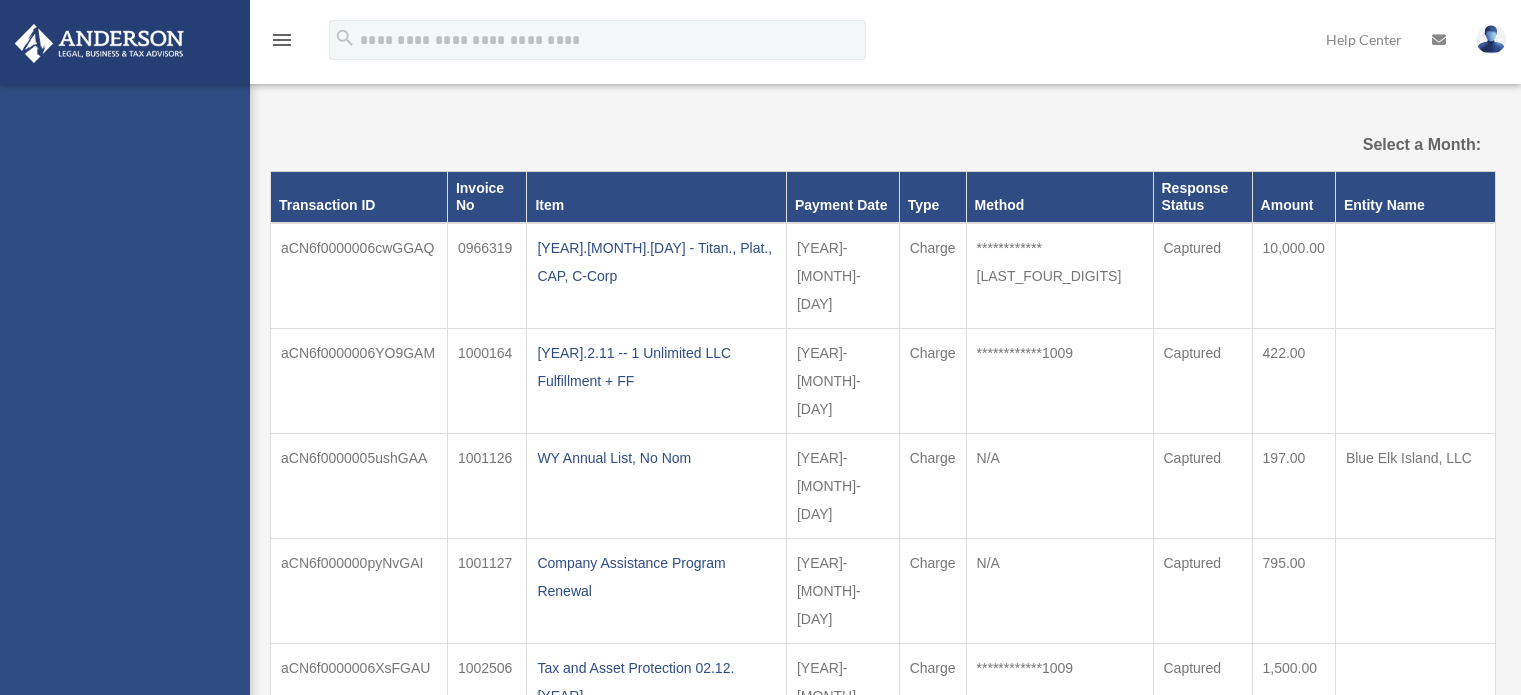 scroll, scrollTop: 0, scrollLeft: 0, axis: both 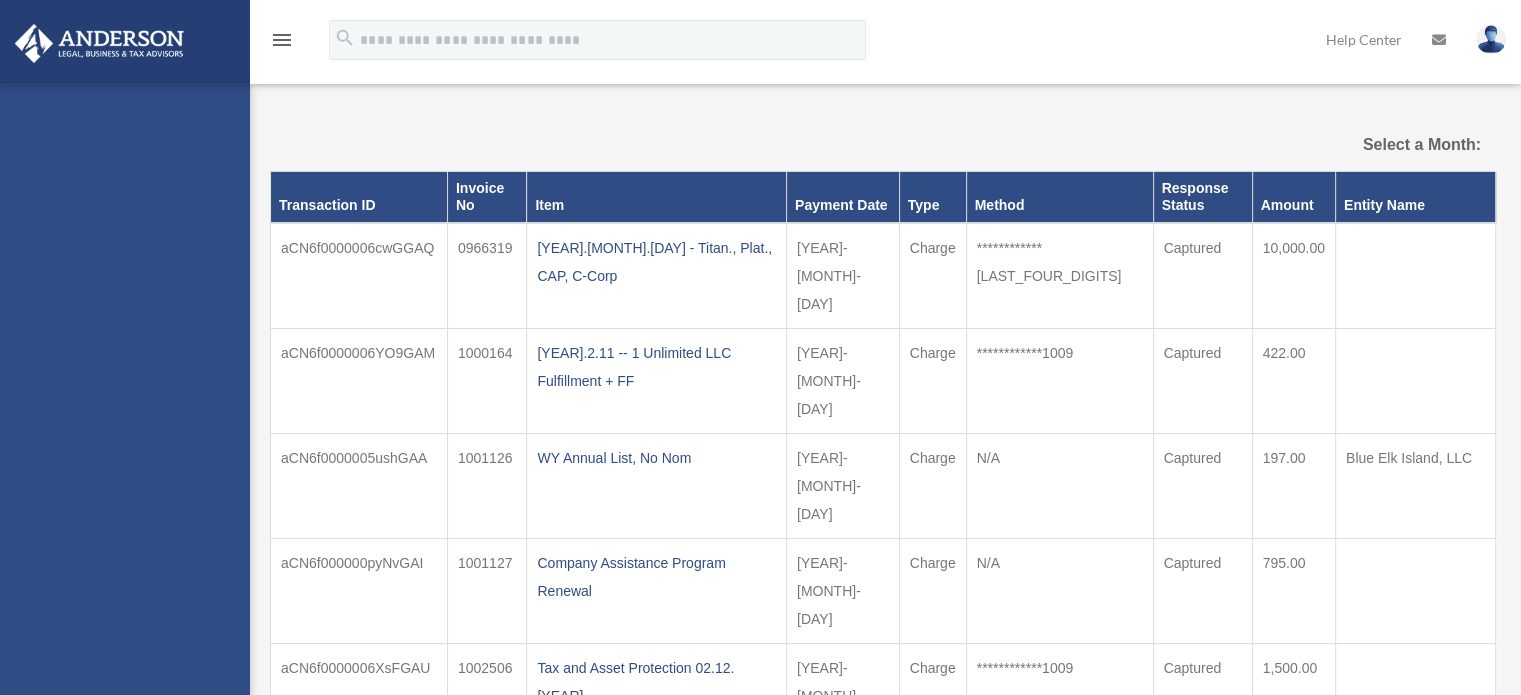 select 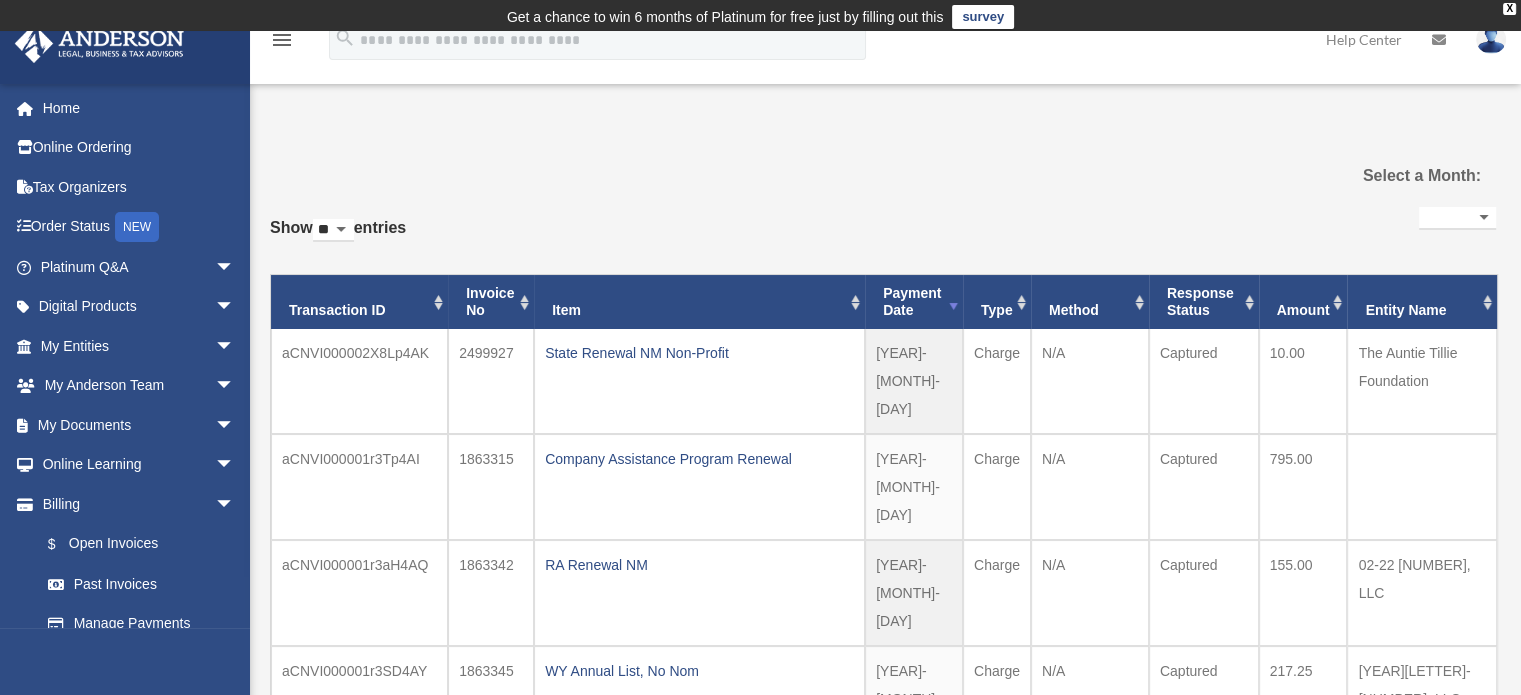 scroll, scrollTop: 0, scrollLeft: 0, axis: both 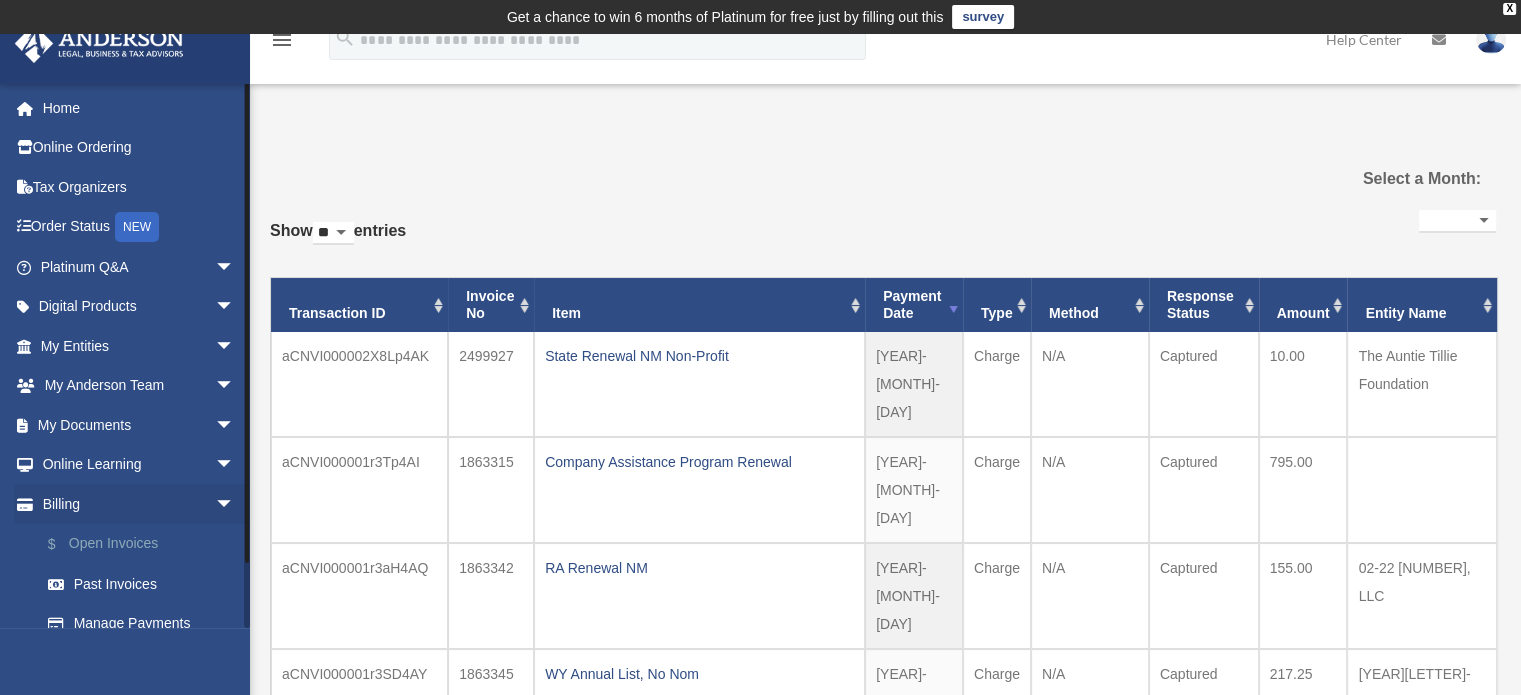 click on "$ Open Invoices" at bounding box center [146, 544] 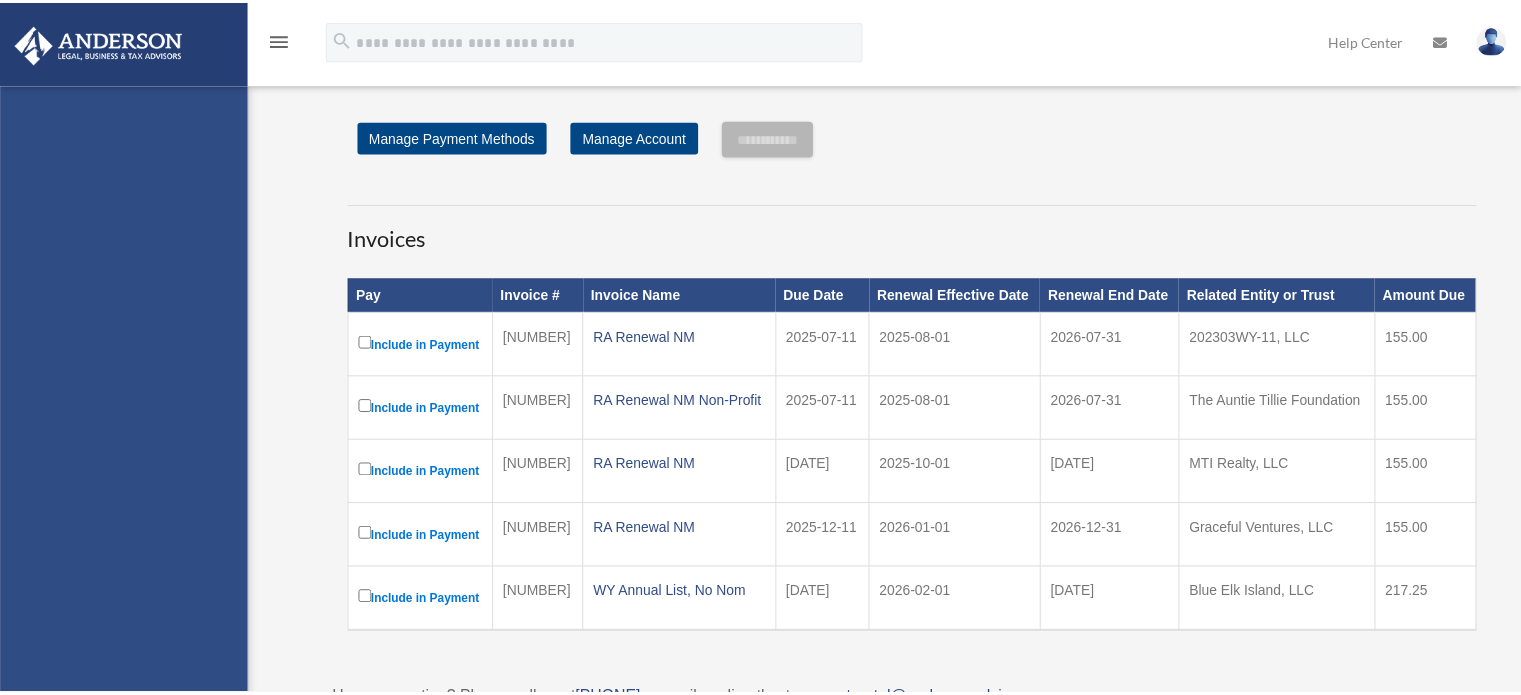 scroll, scrollTop: 0, scrollLeft: 0, axis: both 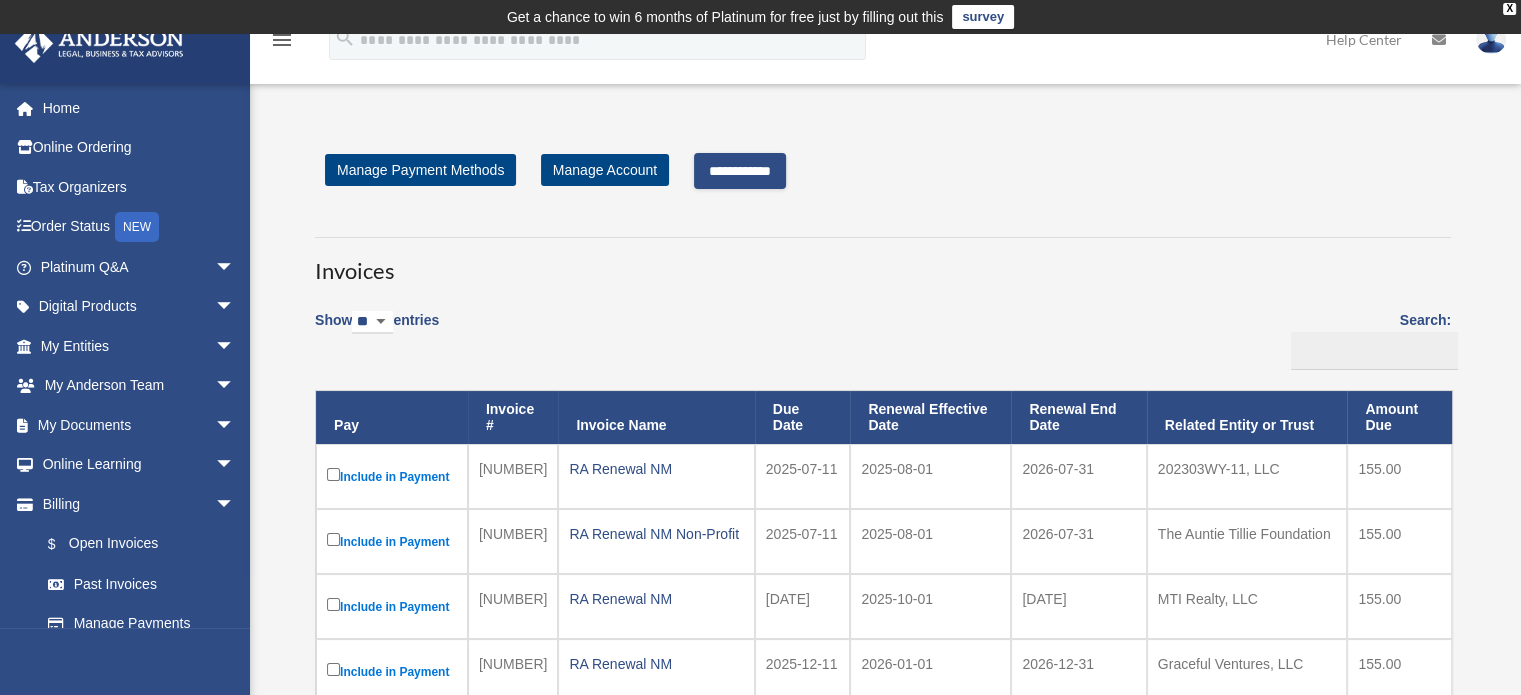 click on "**********" at bounding box center (740, 171) 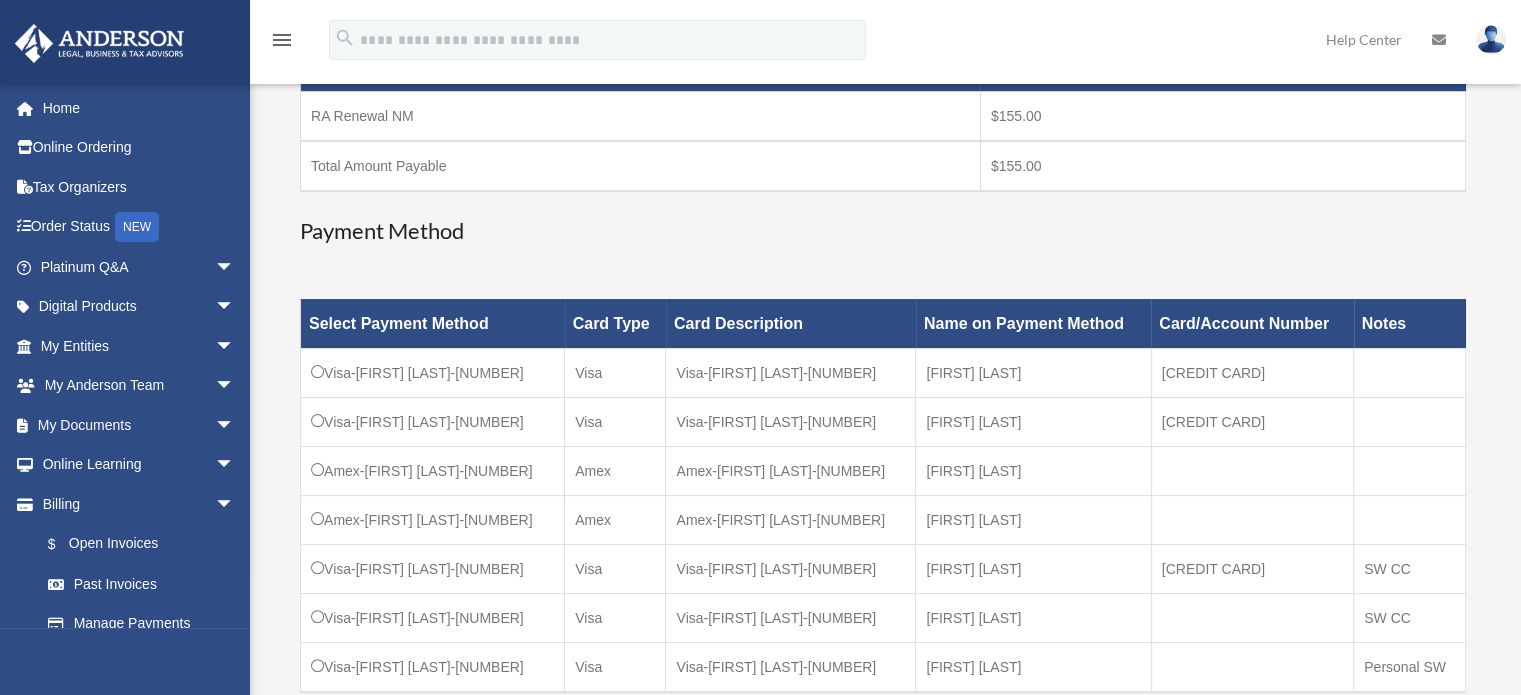 scroll, scrollTop: 500, scrollLeft: 0, axis: vertical 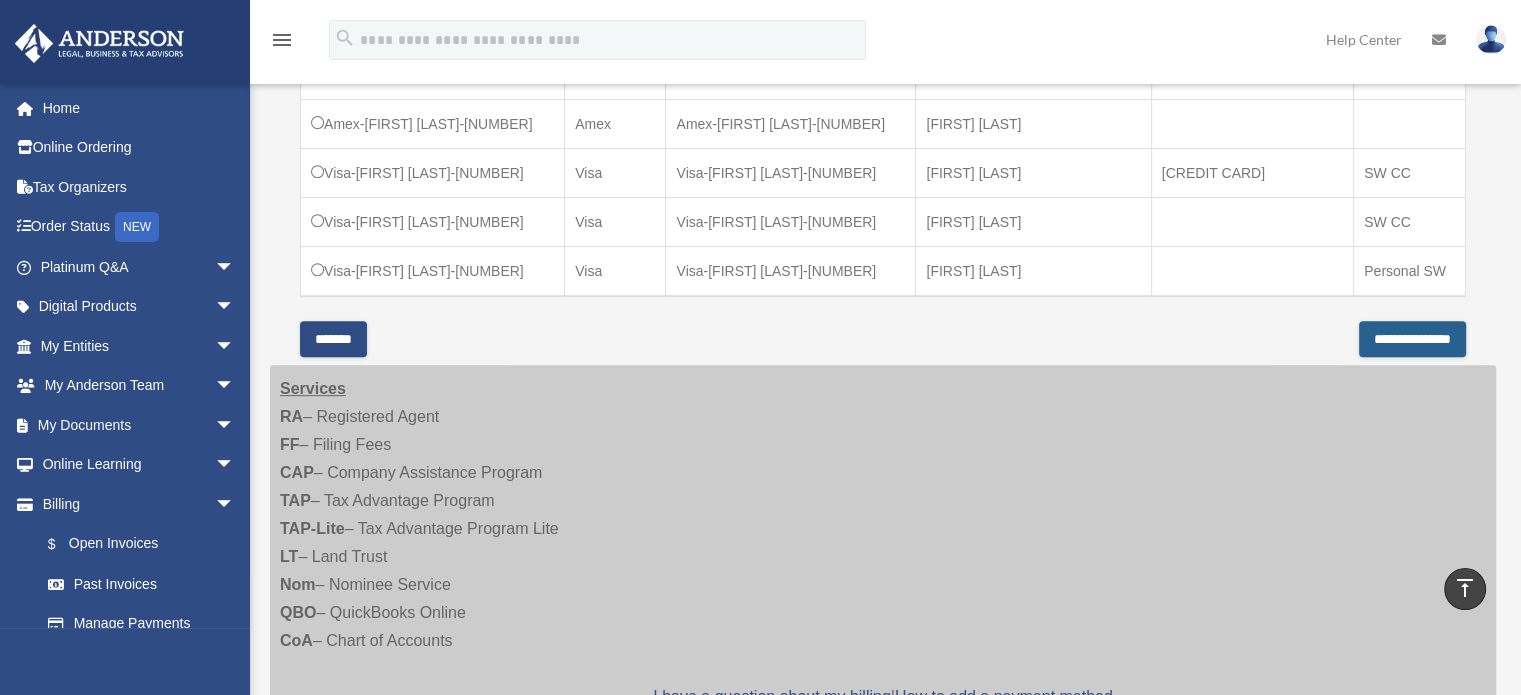 drag, startPoint x: 1409, startPoint y: 343, endPoint x: 1118, endPoint y: 379, distance: 293.21835 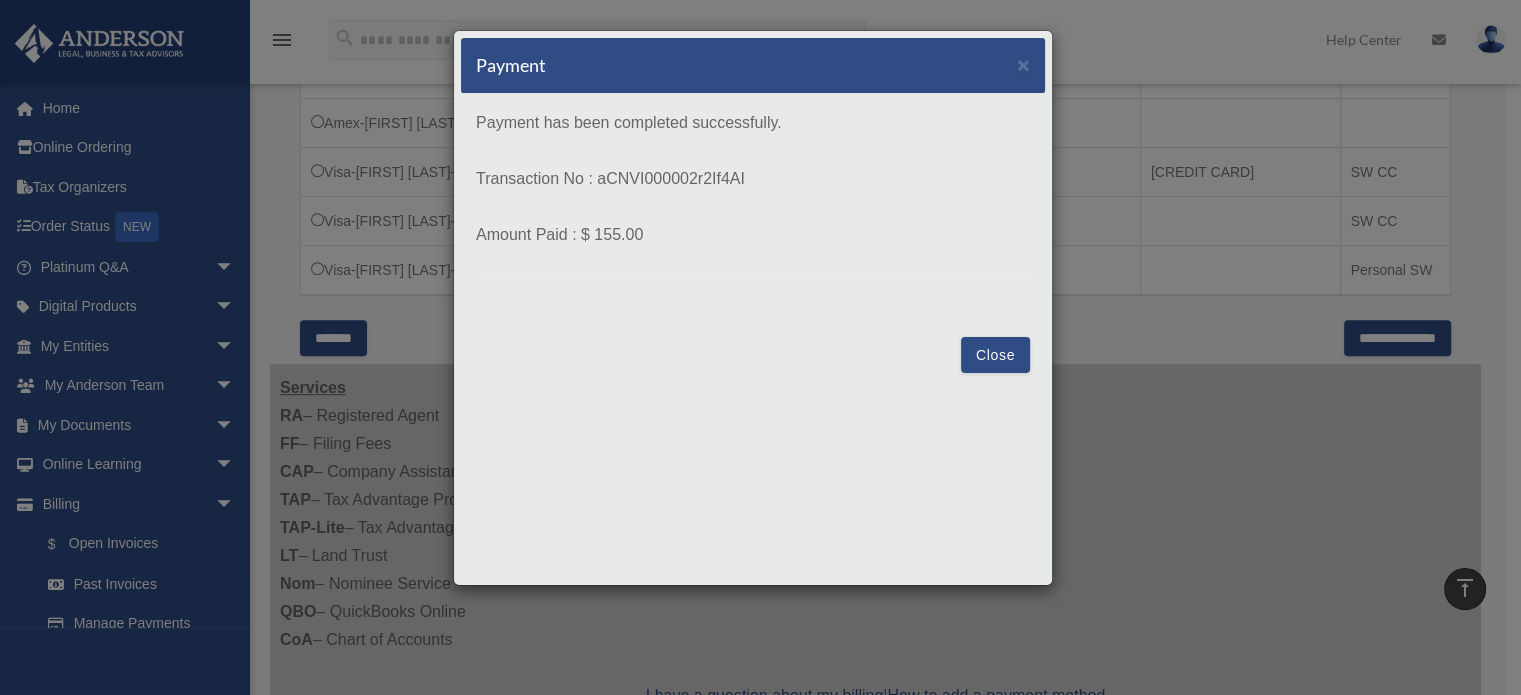 click on "Close" at bounding box center [995, 355] 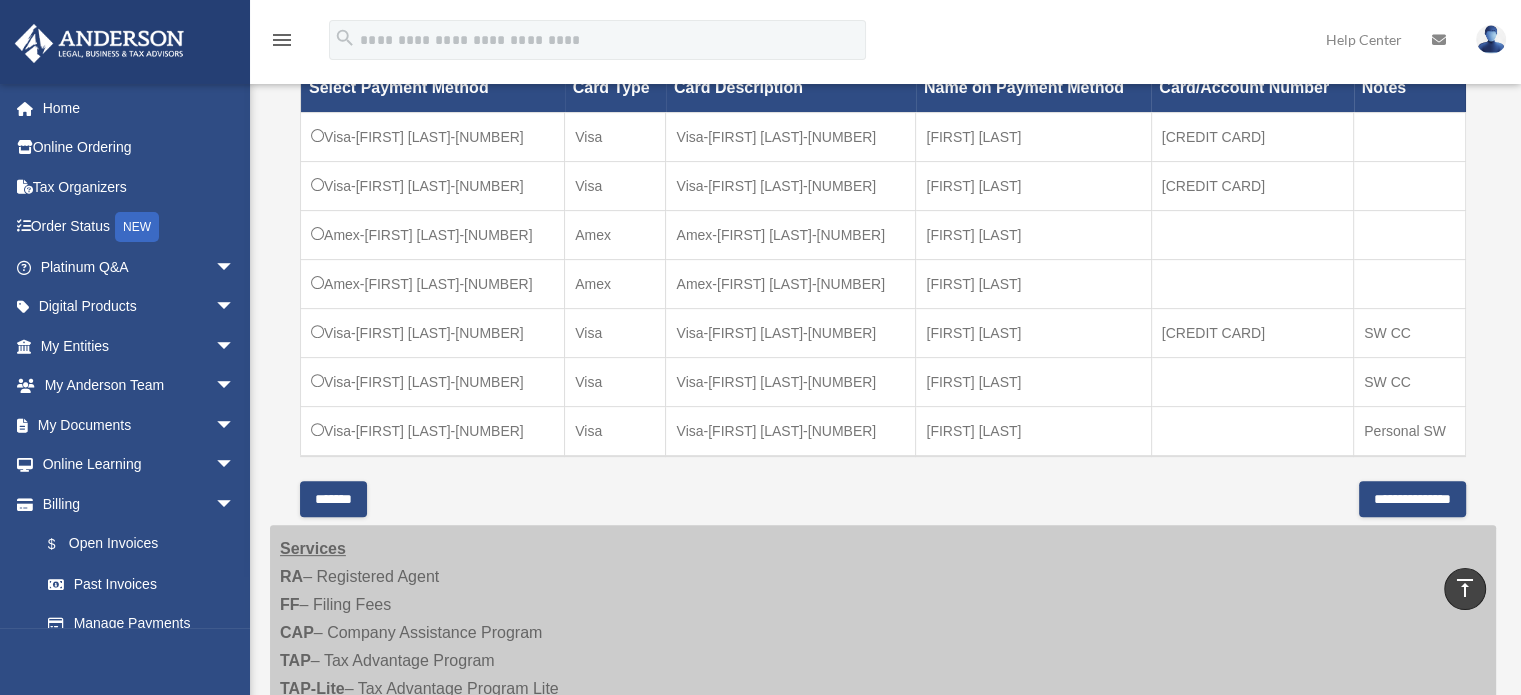 scroll, scrollTop: 600, scrollLeft: 0, axis: vertical 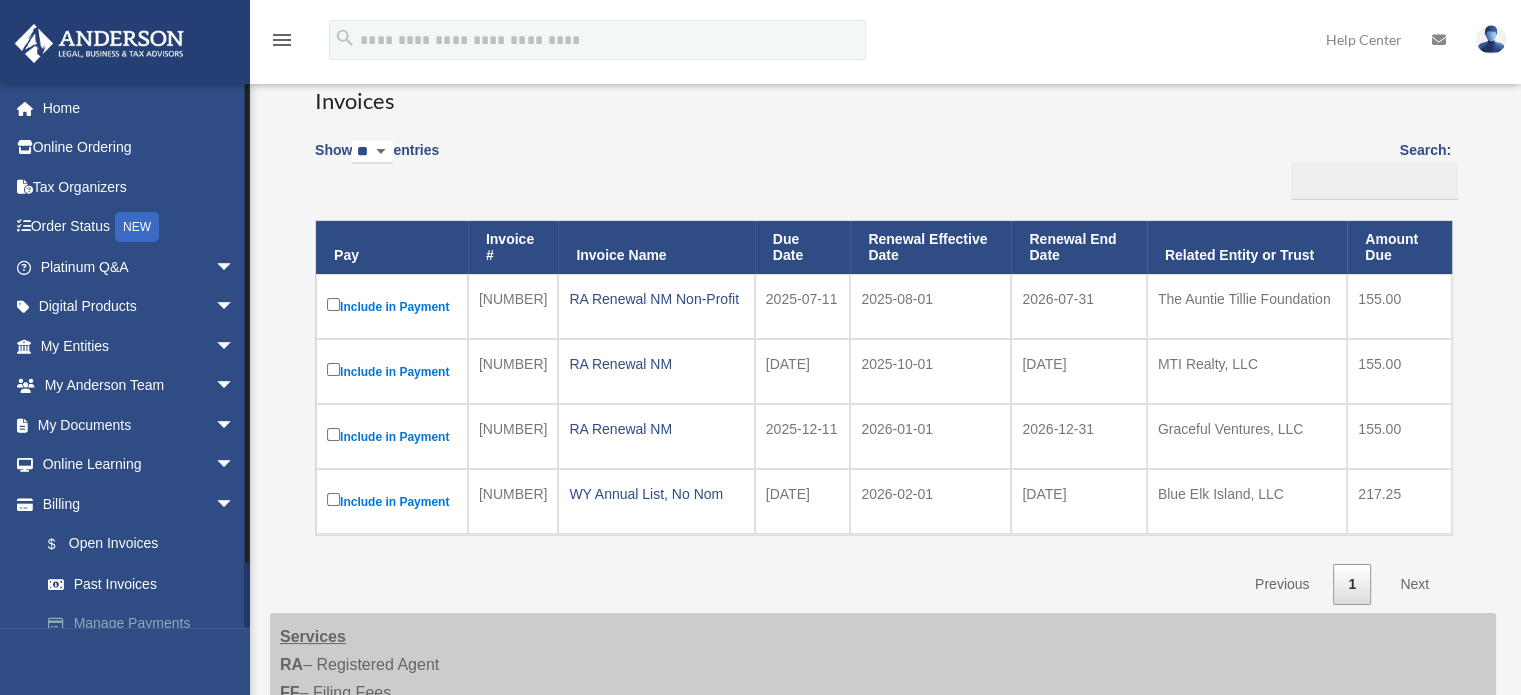 click on "Manage Payments" at bounding box center [146, 624] 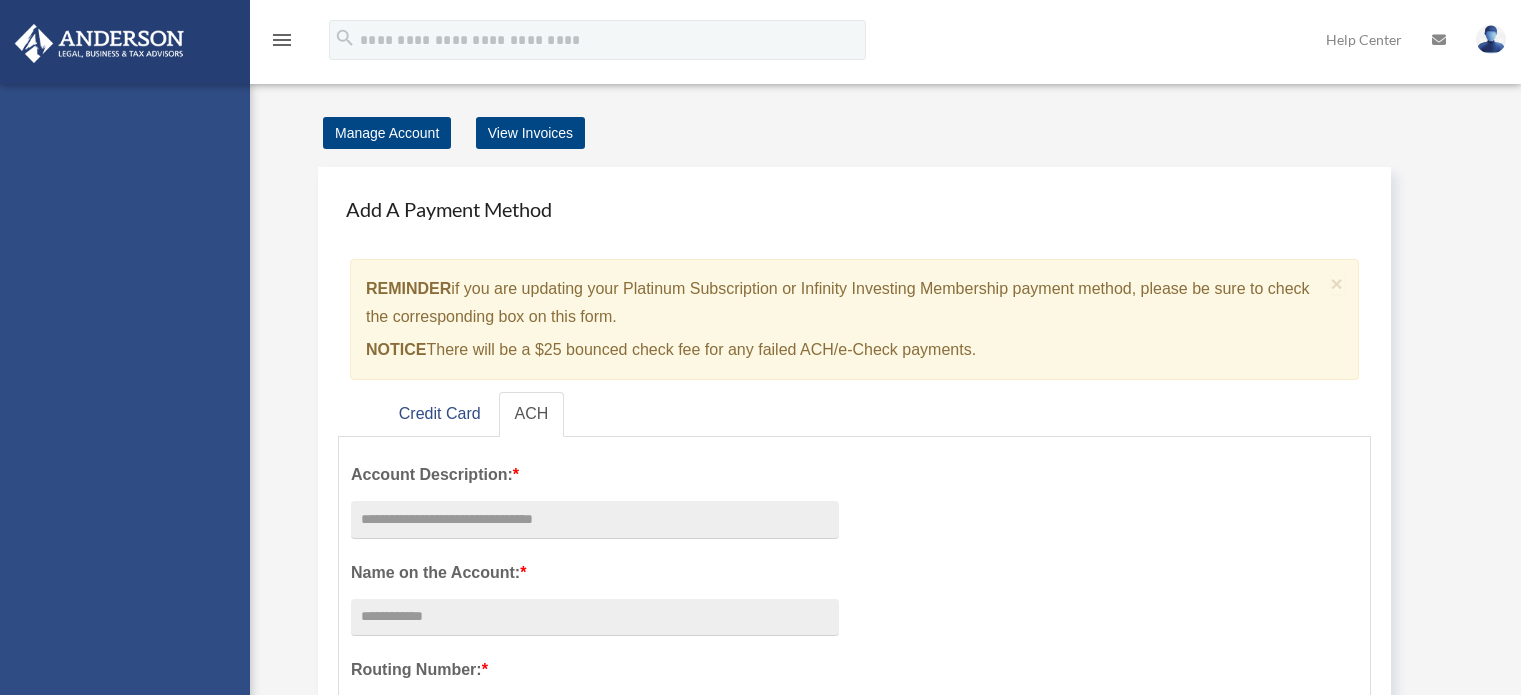 scroll, scrollTop: 0, scrollLeft: 0, axis: both 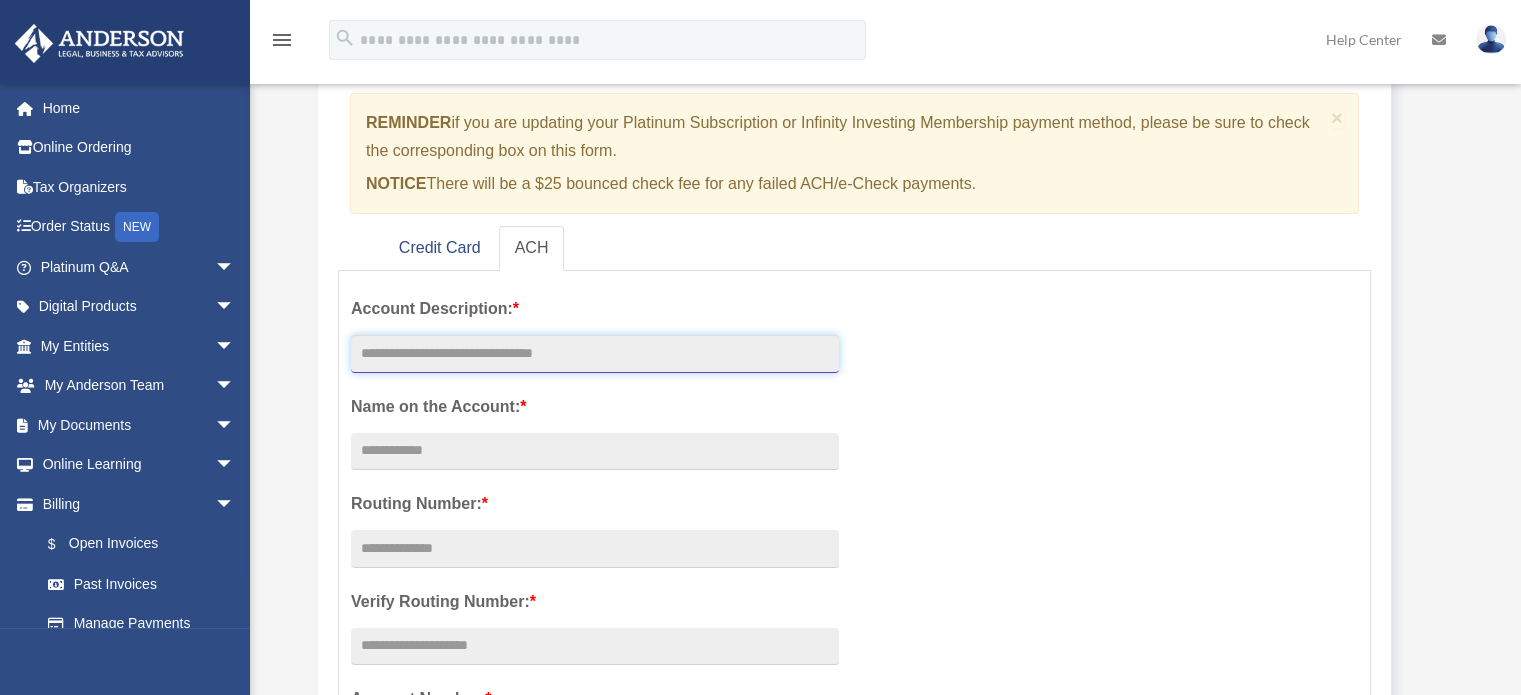 click at bounding box center [595, 354] 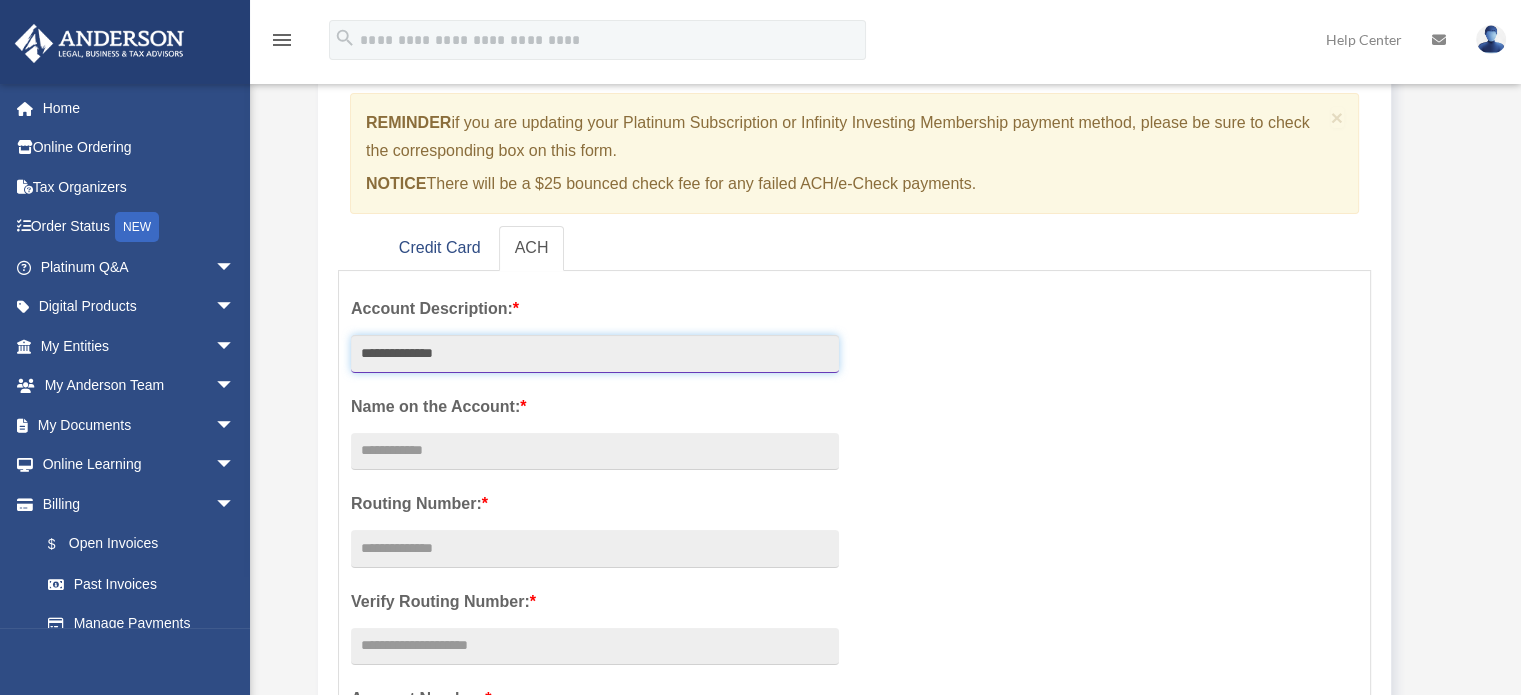 type on "**********" 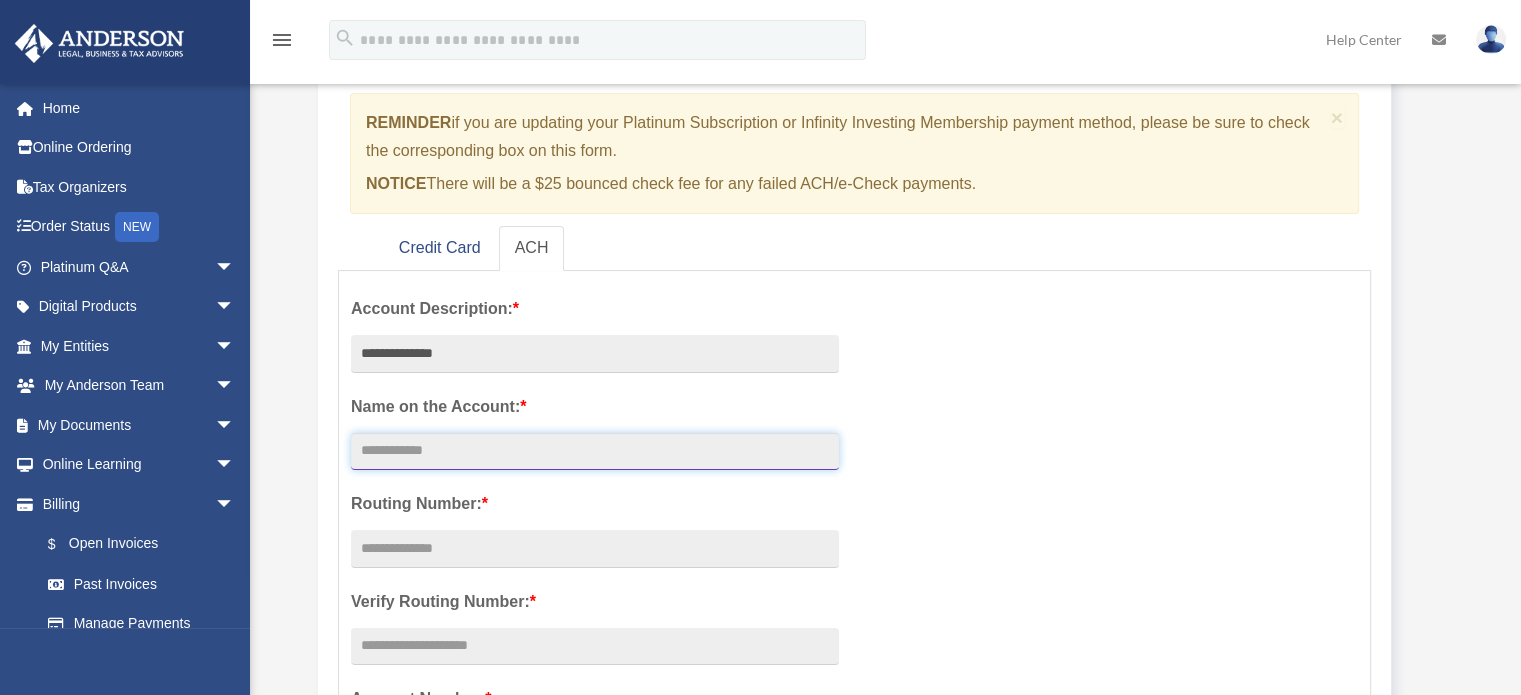click on "Account Description: *" at bounding box center [595, 452] 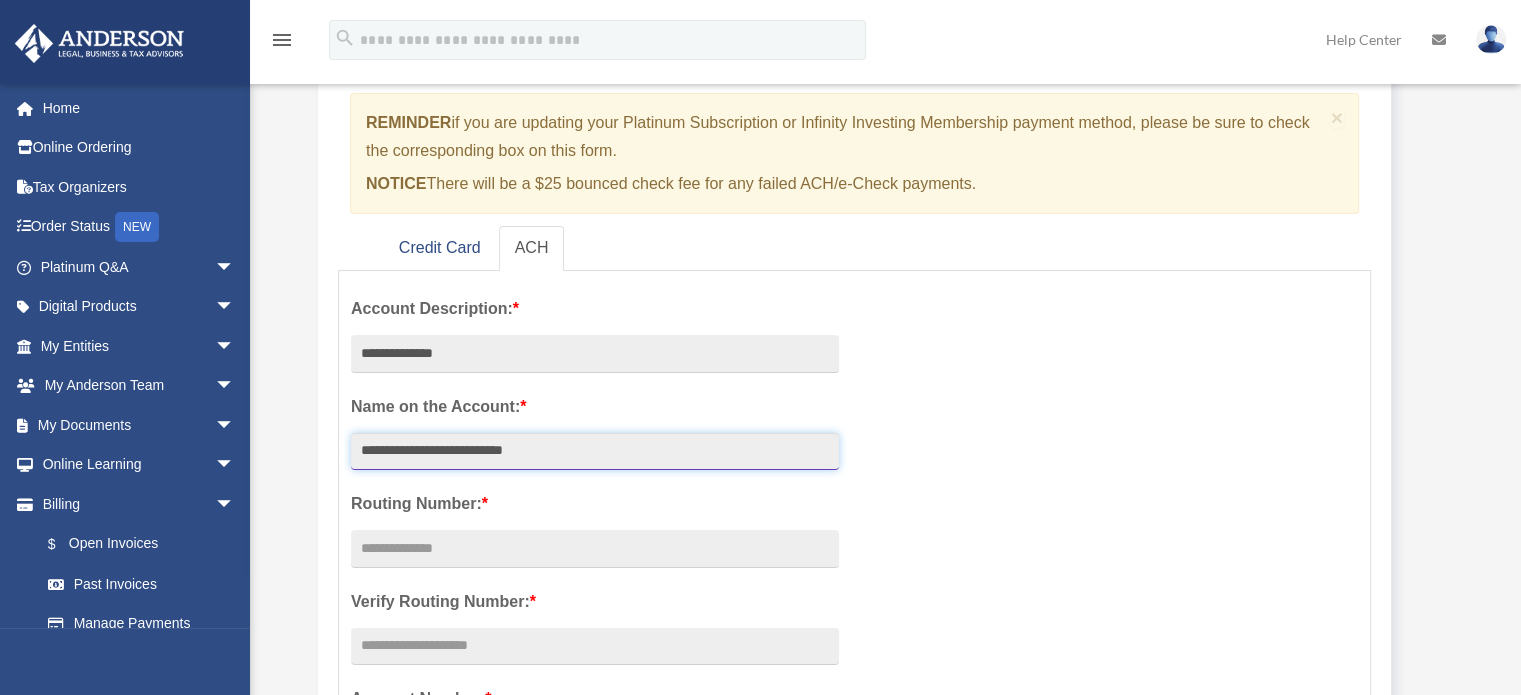 type on "**********" 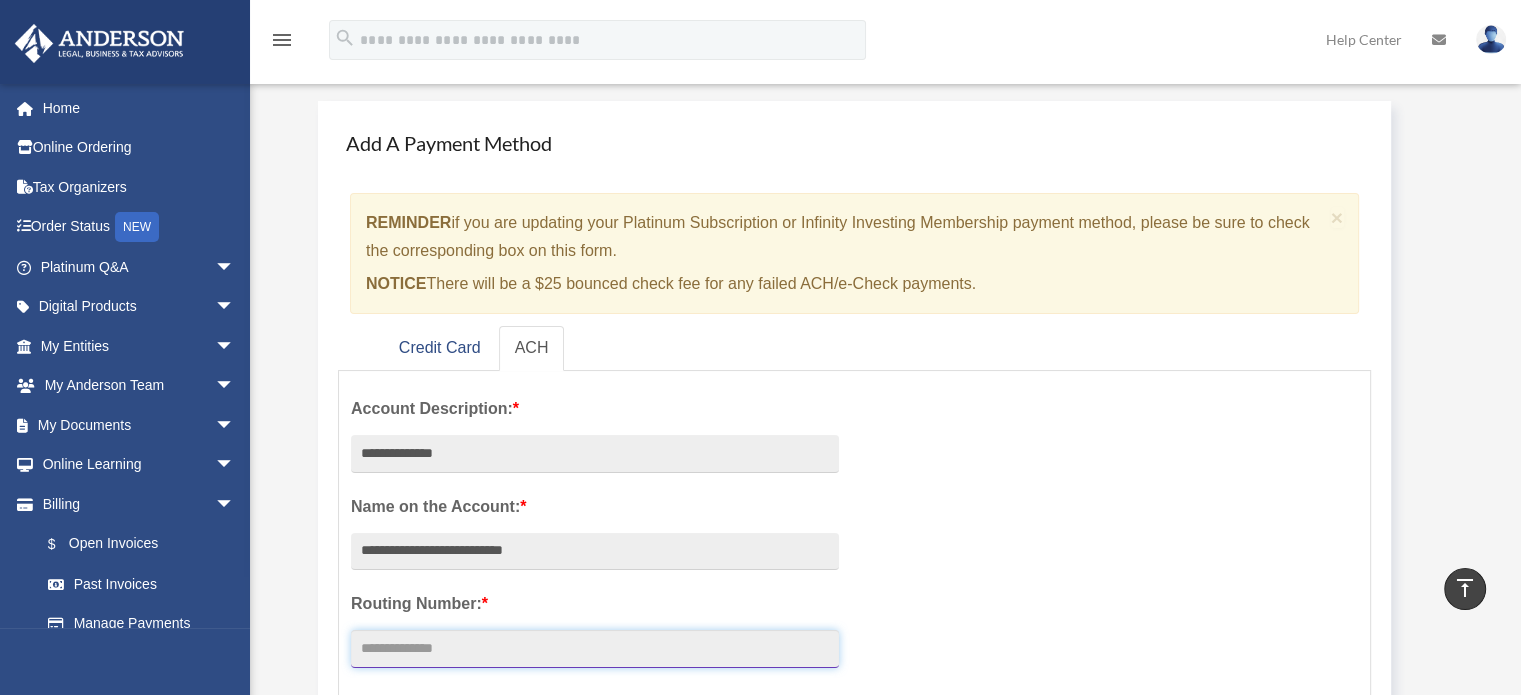 scroll, scrollTop: 100, scrollLeft: 0, axis: vertical 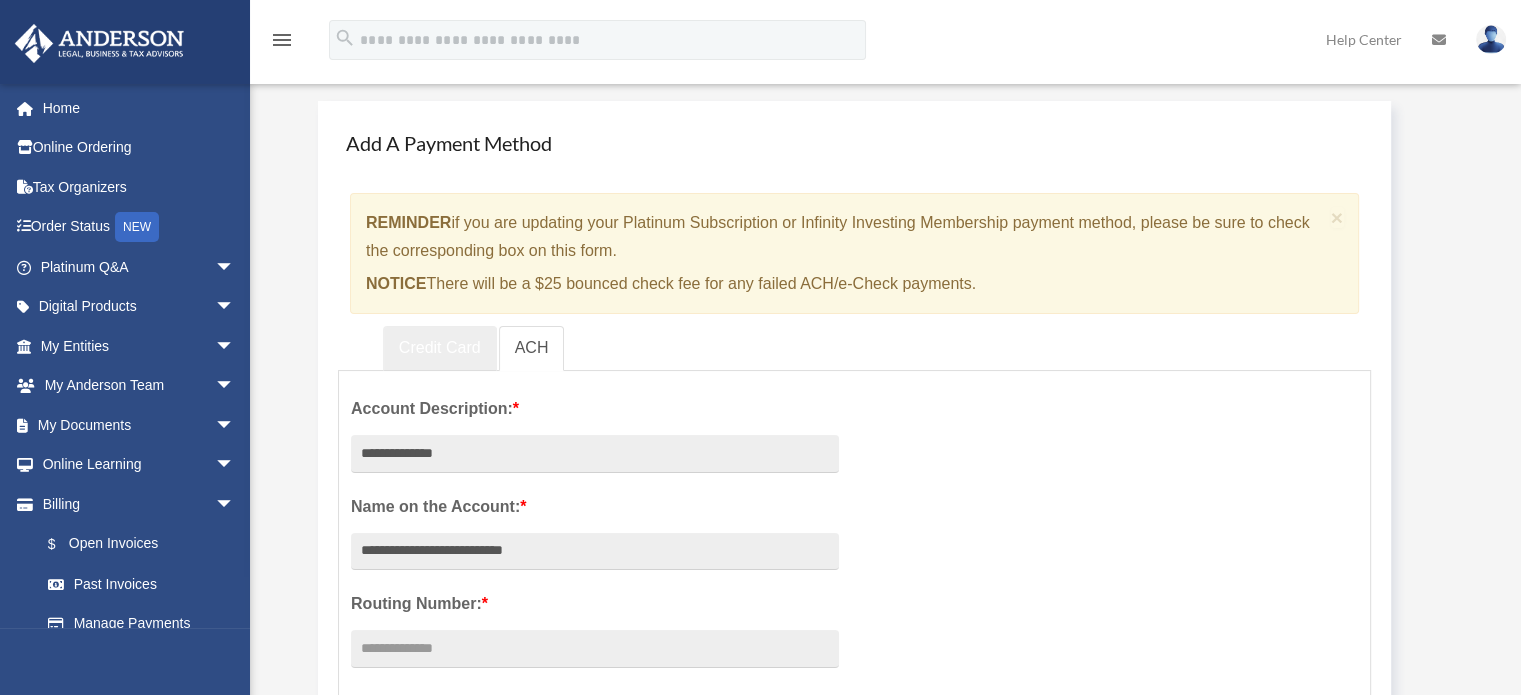 click on "Credit Card" at bounding box center [440, 348] 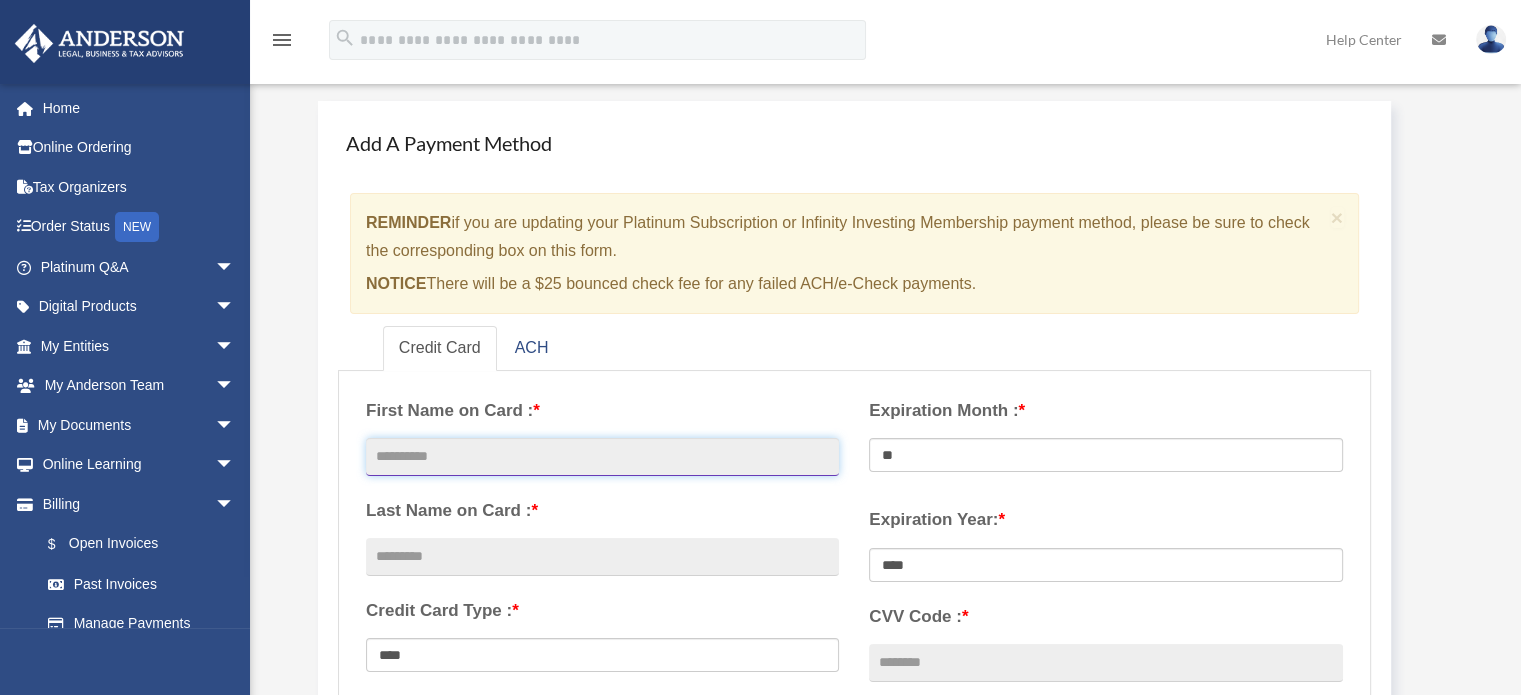 click at bounding box center (602, 457) 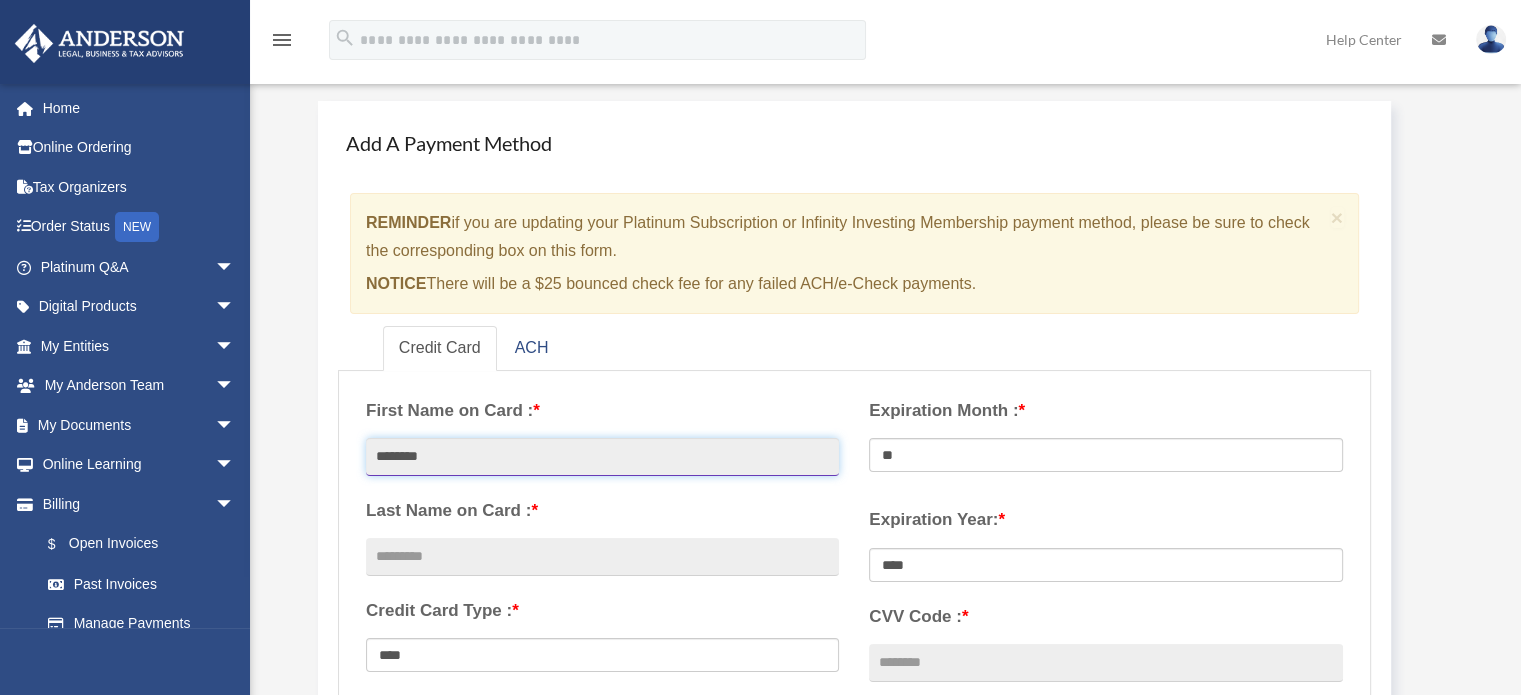 type on "*******" 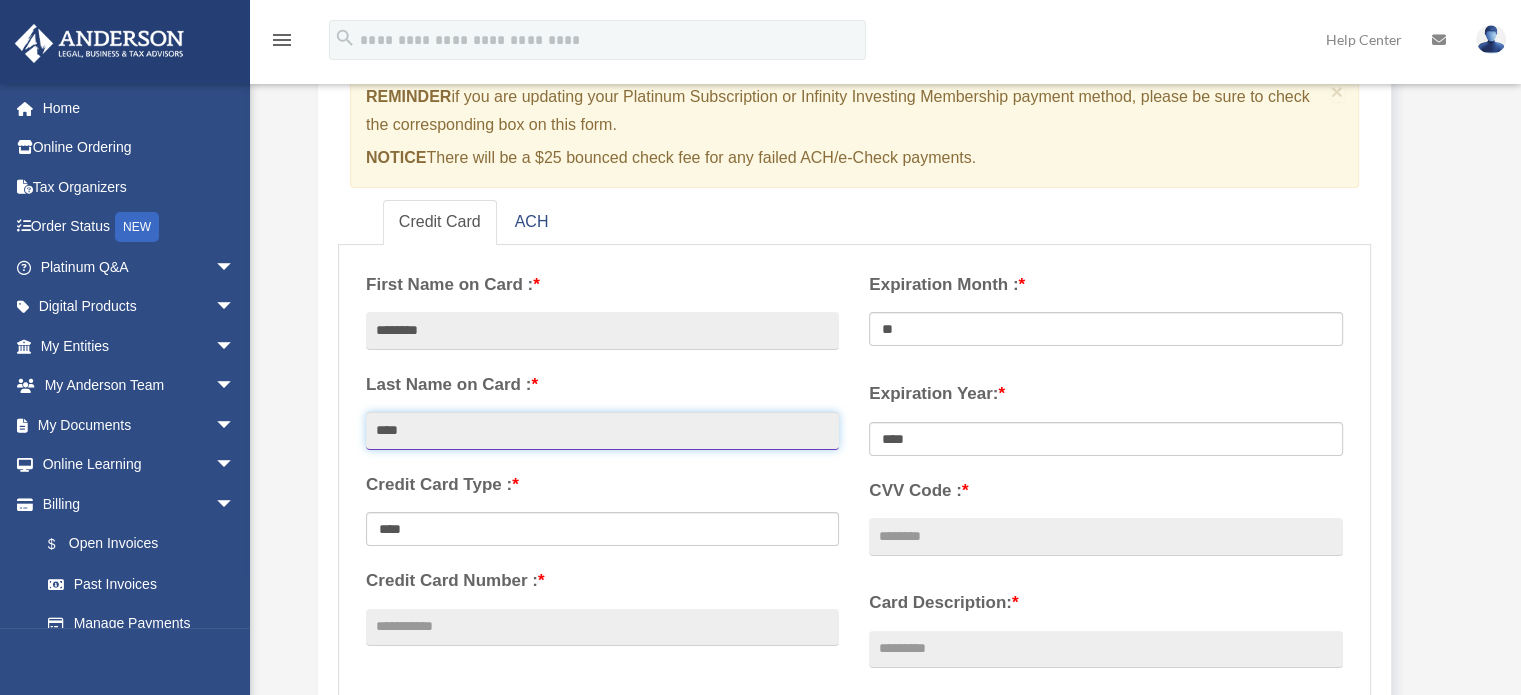 scroll, scrollTop: 300, scrollLeft: 0, axis: vertical 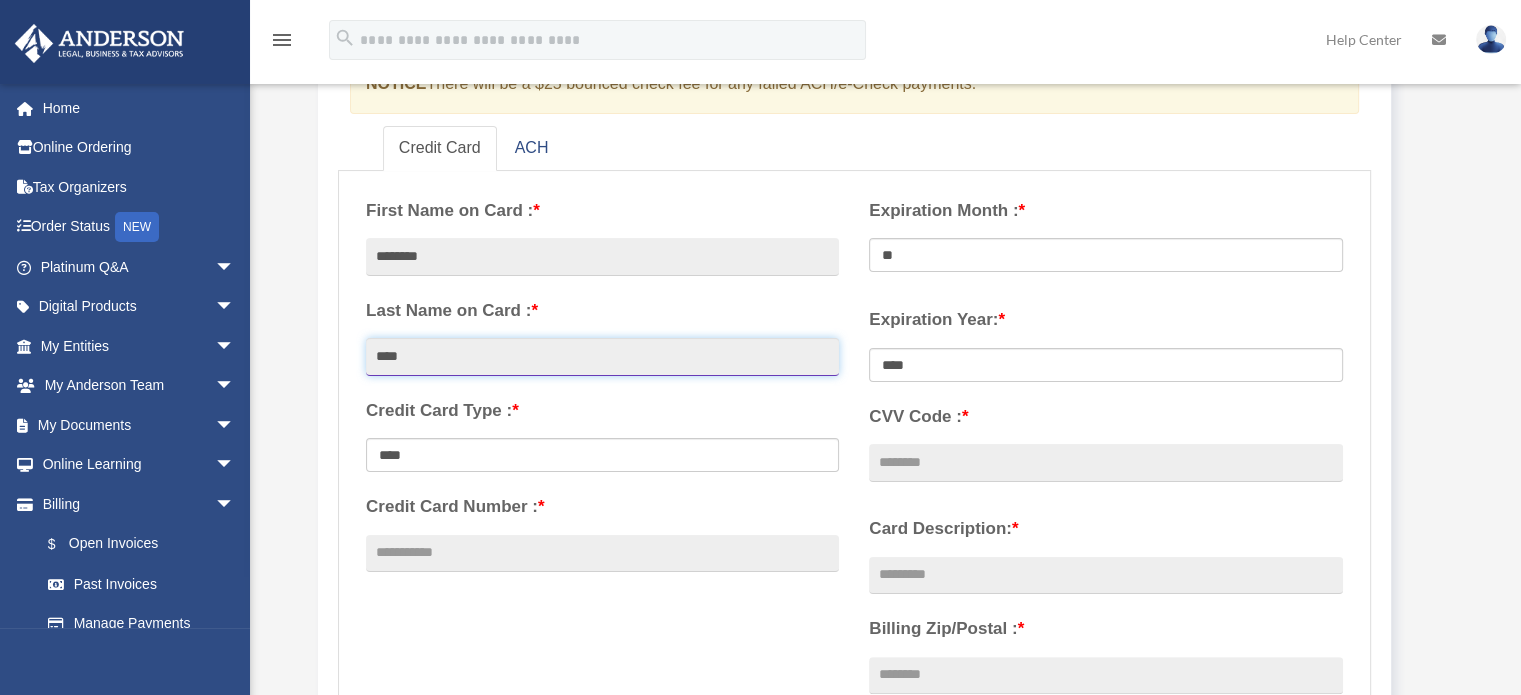 type on "****" 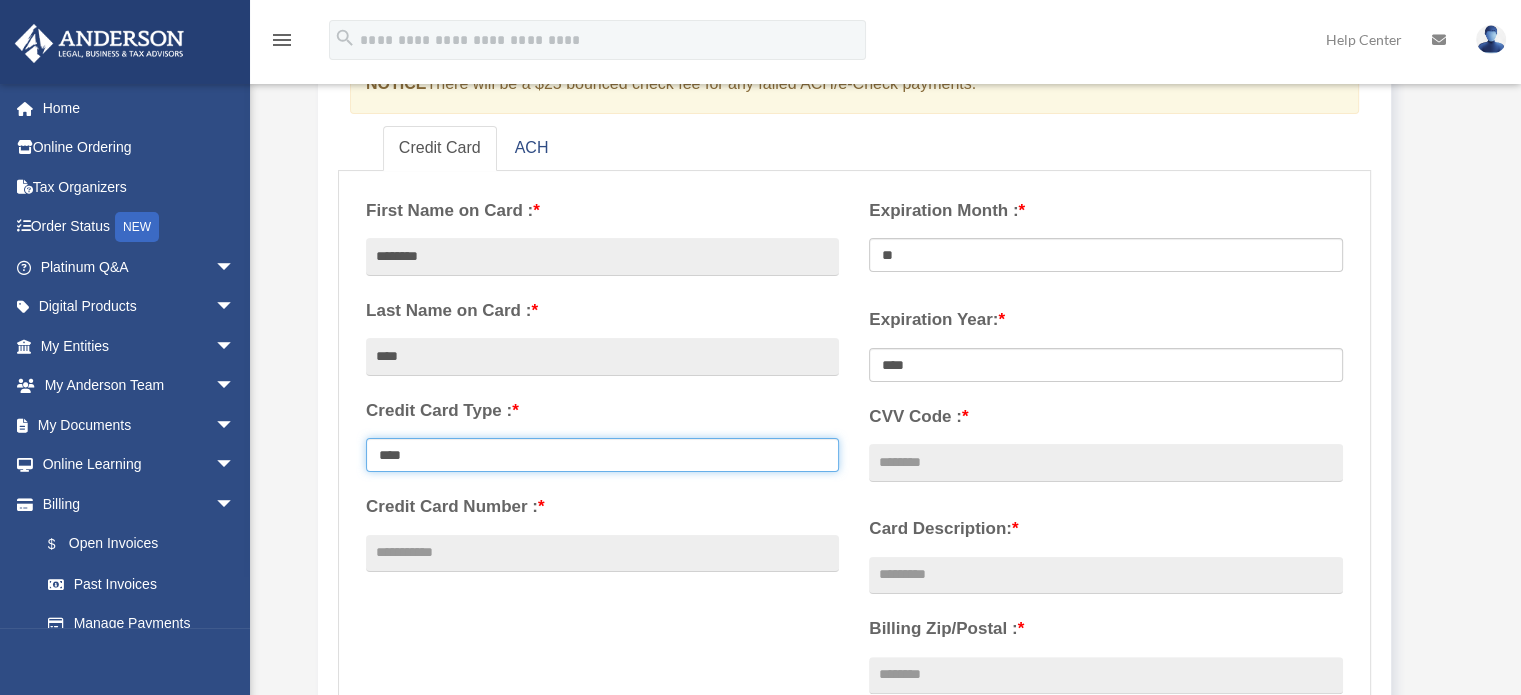 click on "**********" at bounding box center [602, 455] 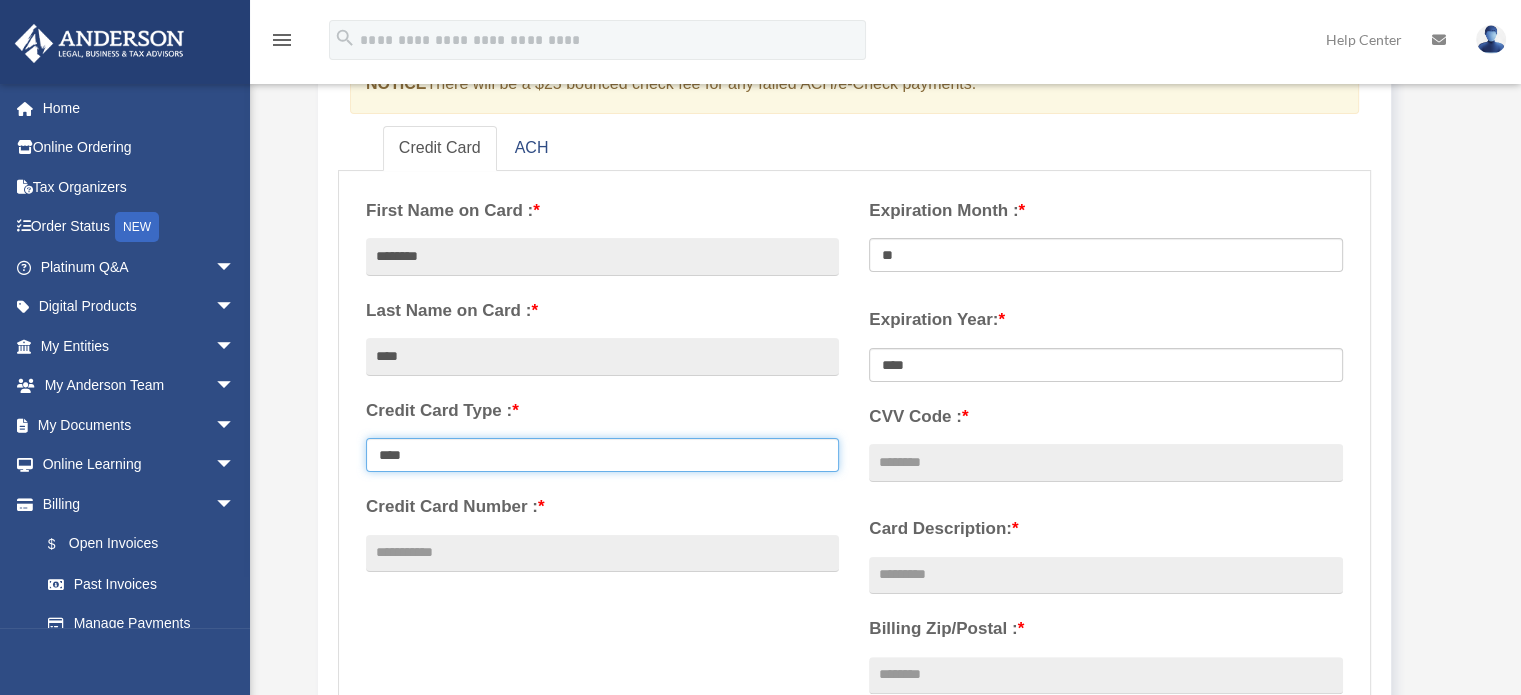 click on "**********" at bounding box center (602, 455) 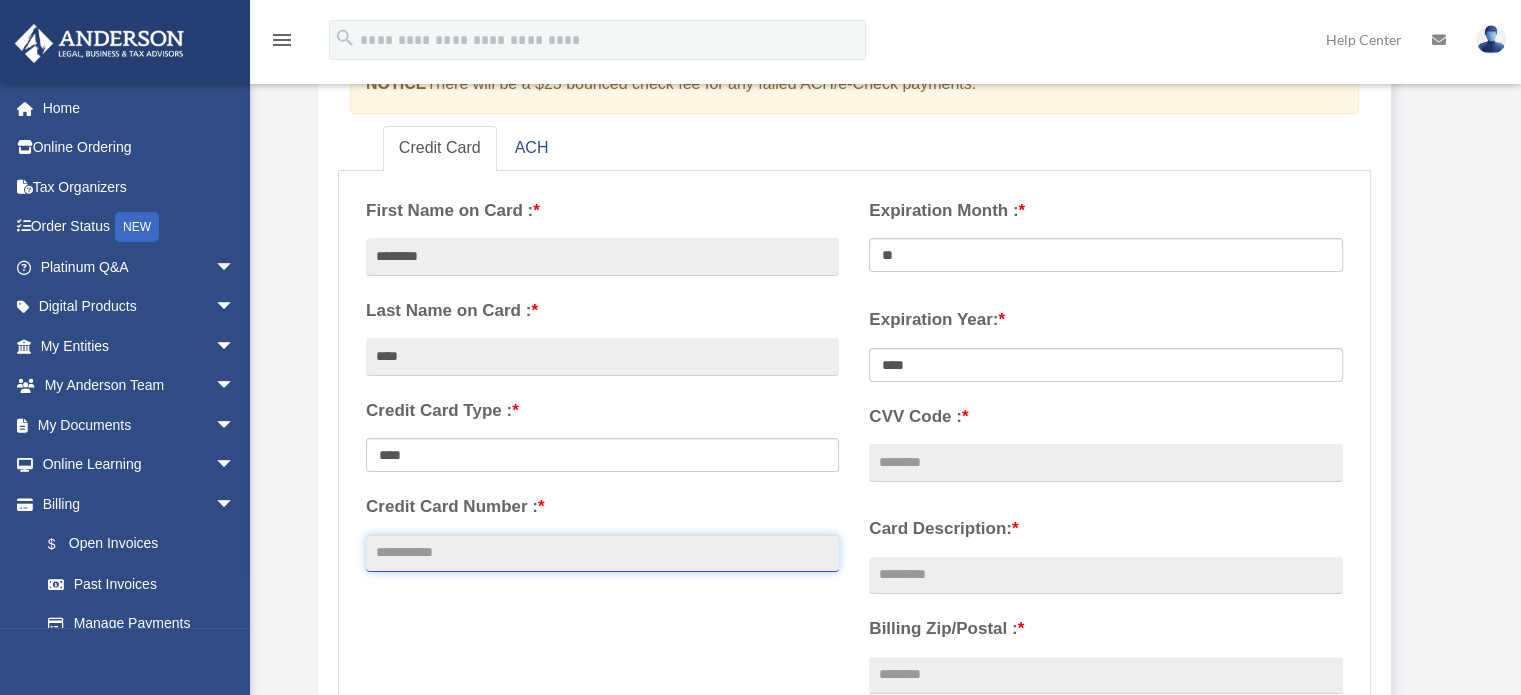 click on "Credit Card Number : *" at bounding box center [602, 554] 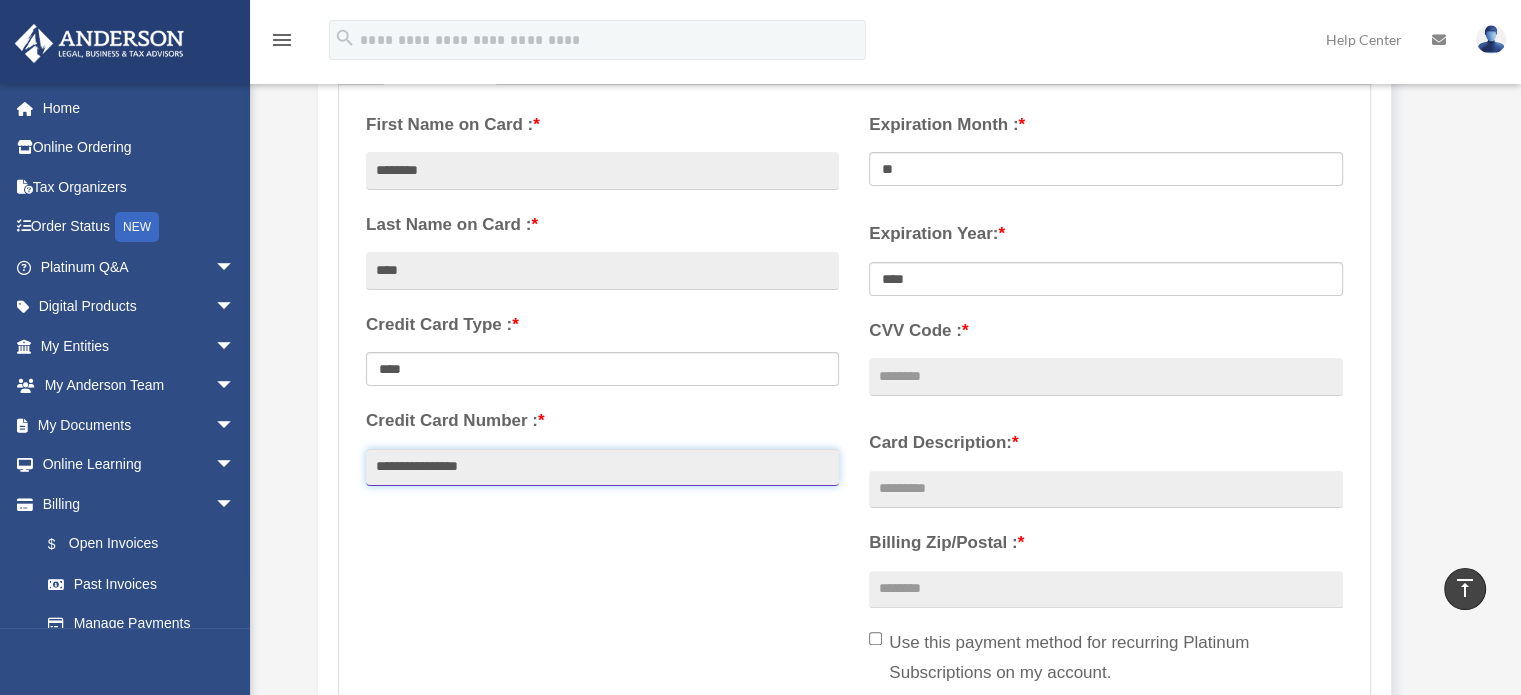 type on "**********" 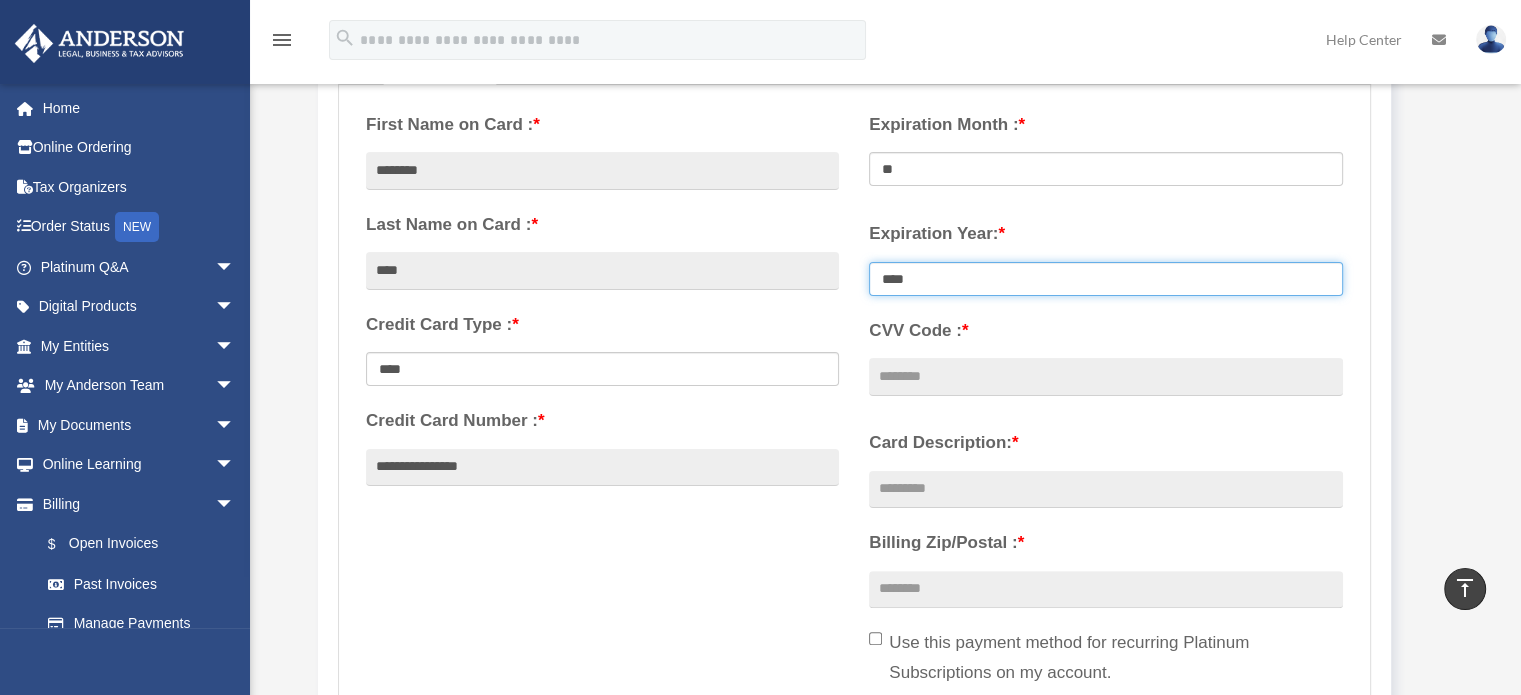 select on "****" 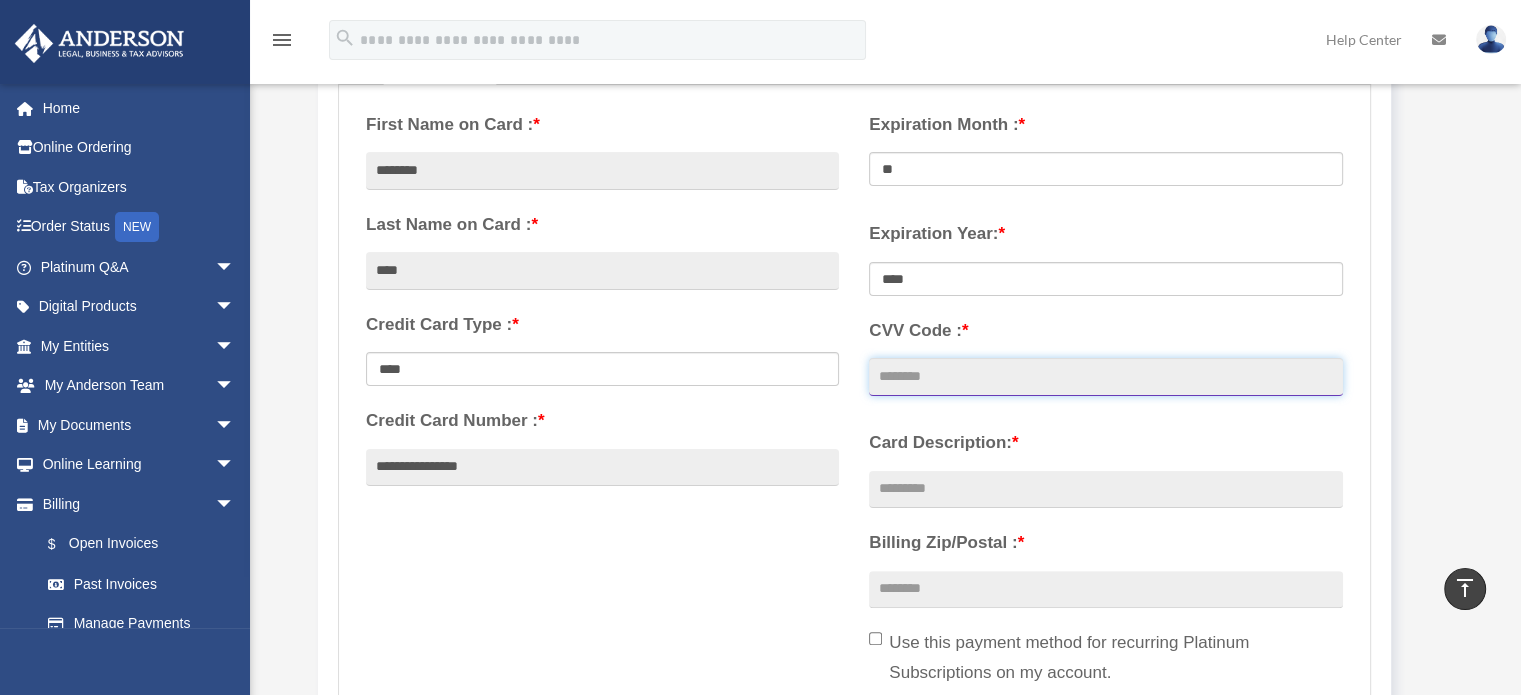 type on "***" 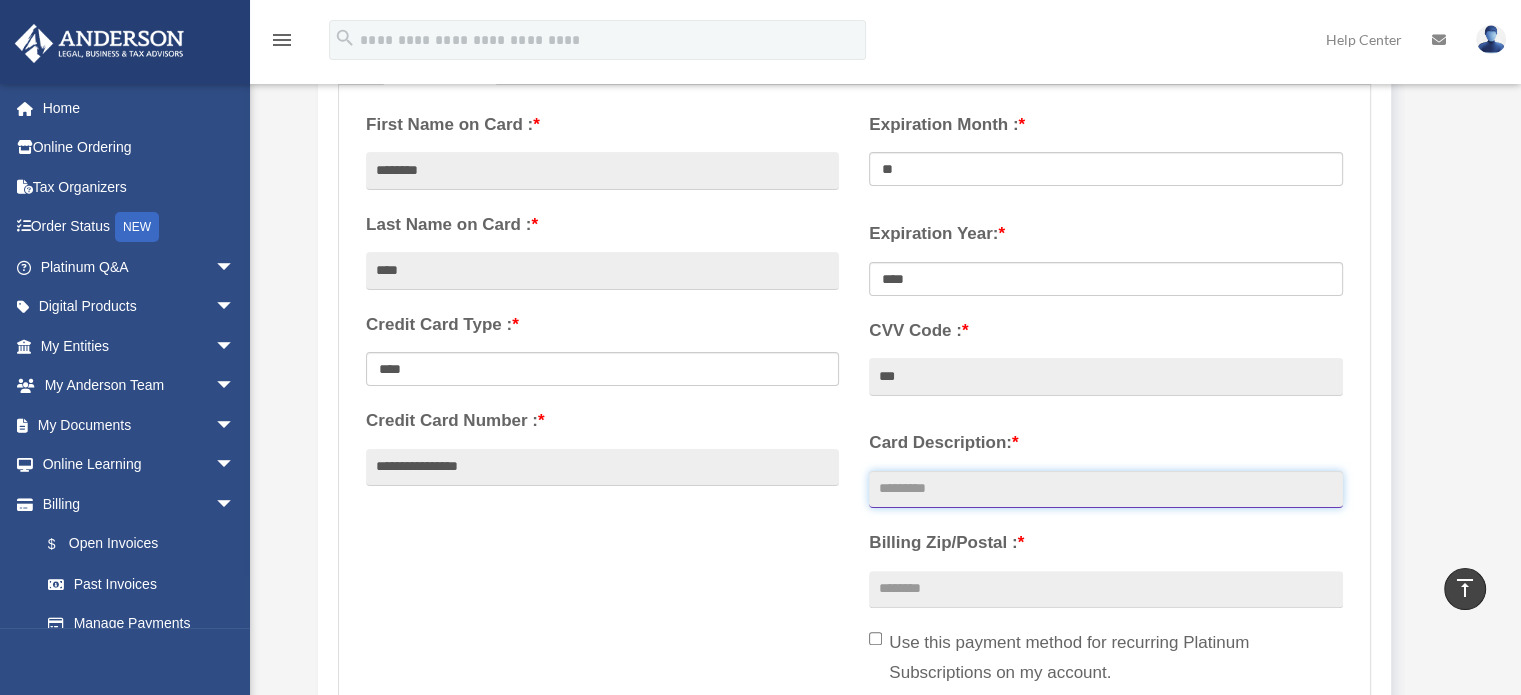 click on "Card Description: *" at bounding box center (1105, 490) 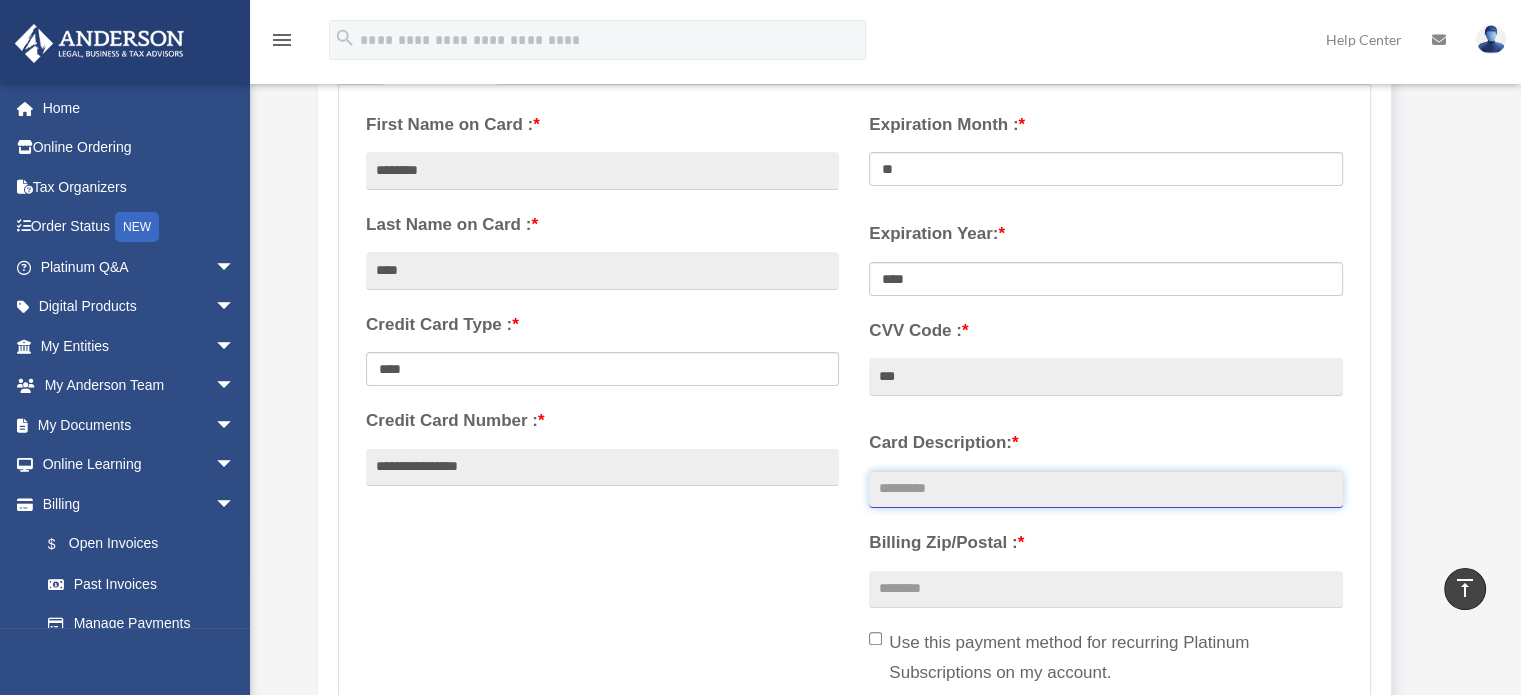 scroll, scrollTop: 408, scrollLeft: 0, axis: vertical 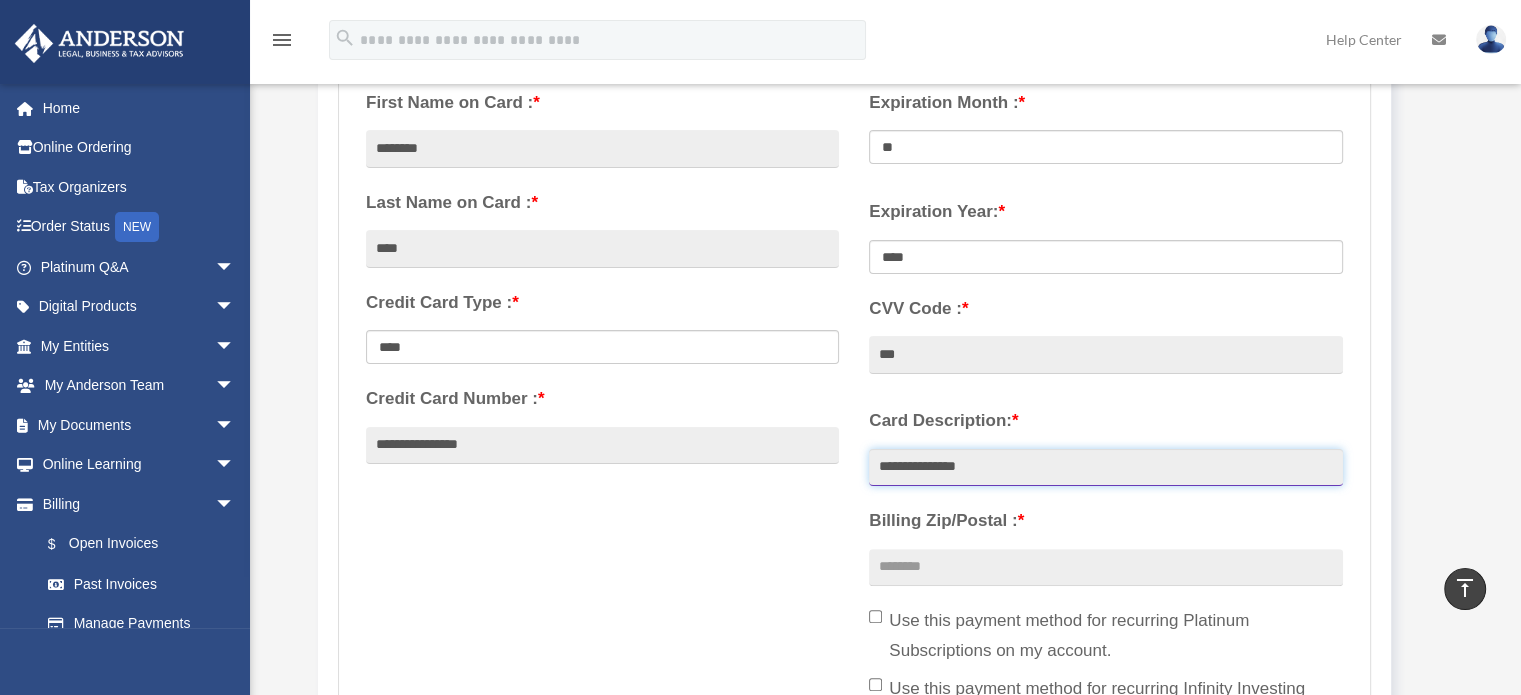 type on "**********" 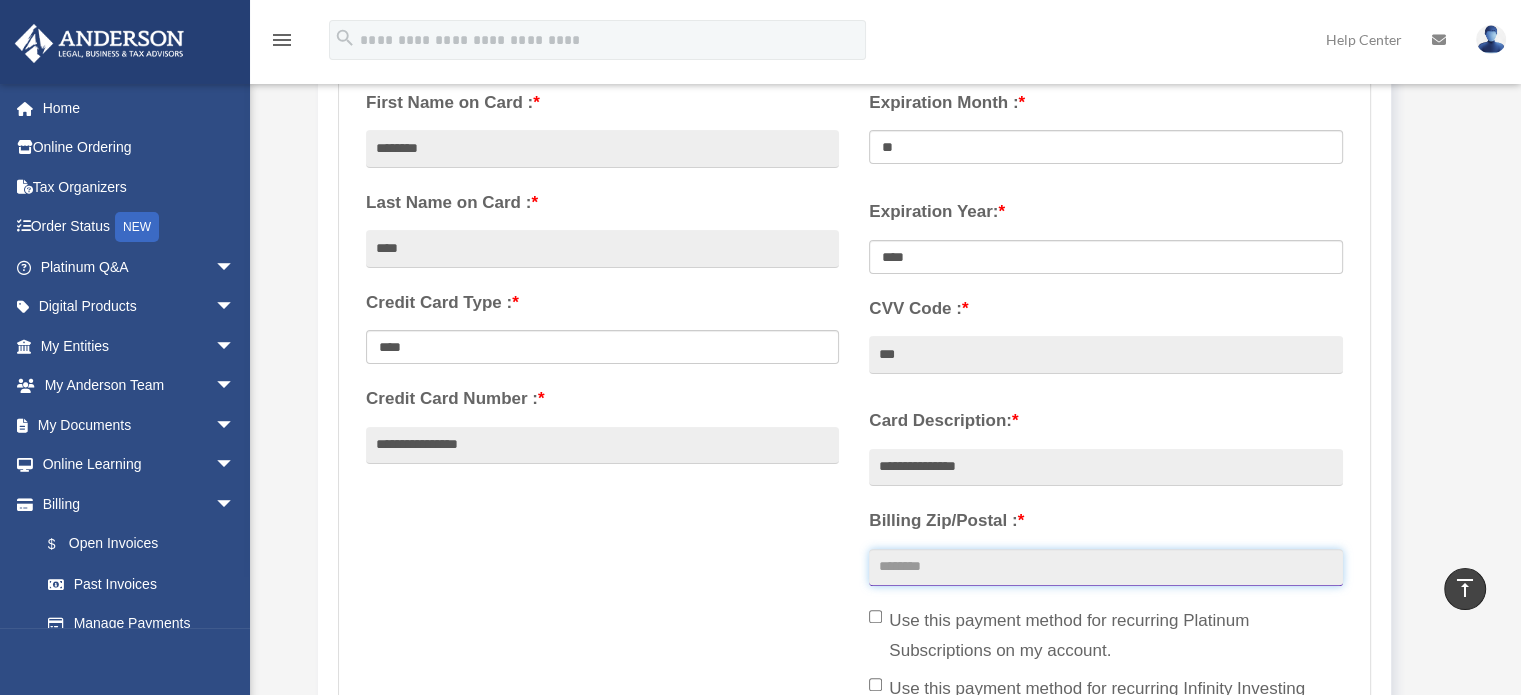 click on "Billing Zip/Postal : *" at bounding box center [1105, 568] 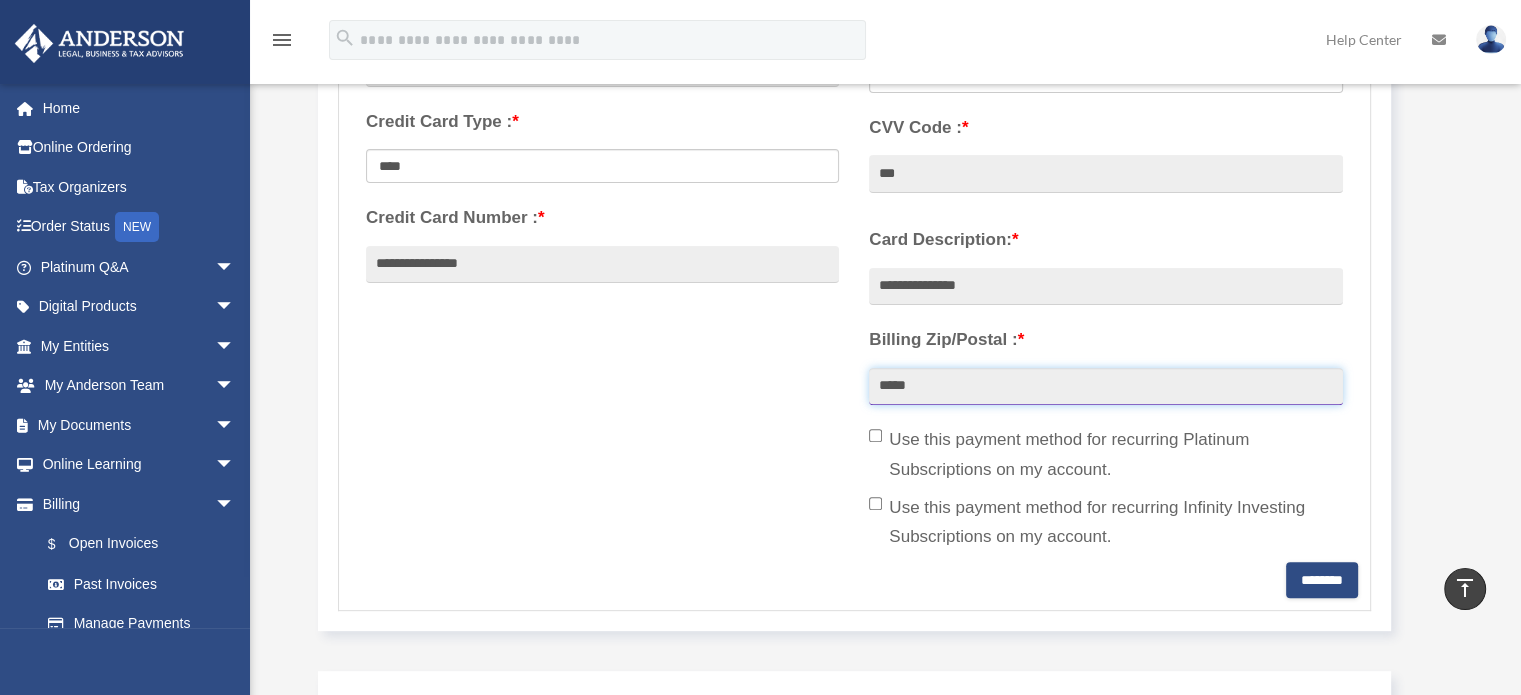 scroll, scrollTop: 612, scrollLeft: 0, axis: vertical 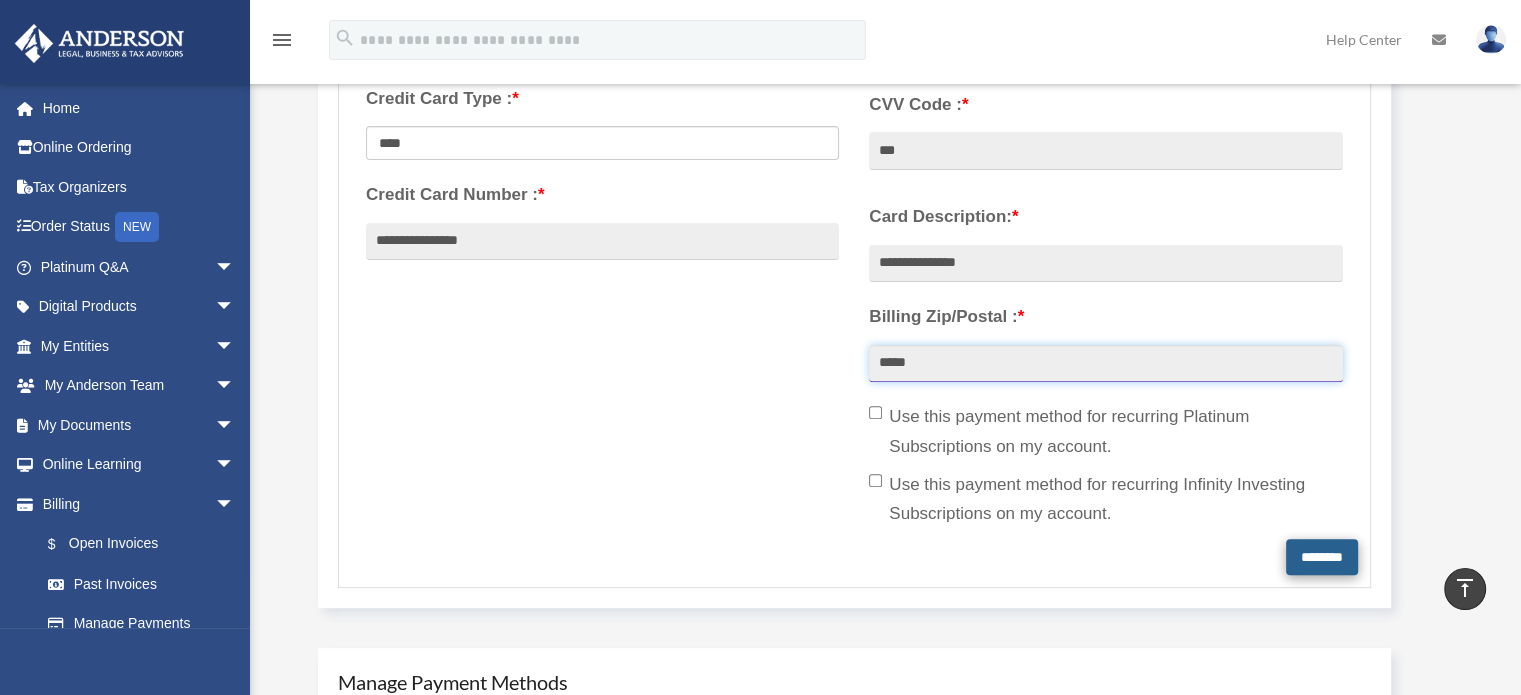 type on "*****" 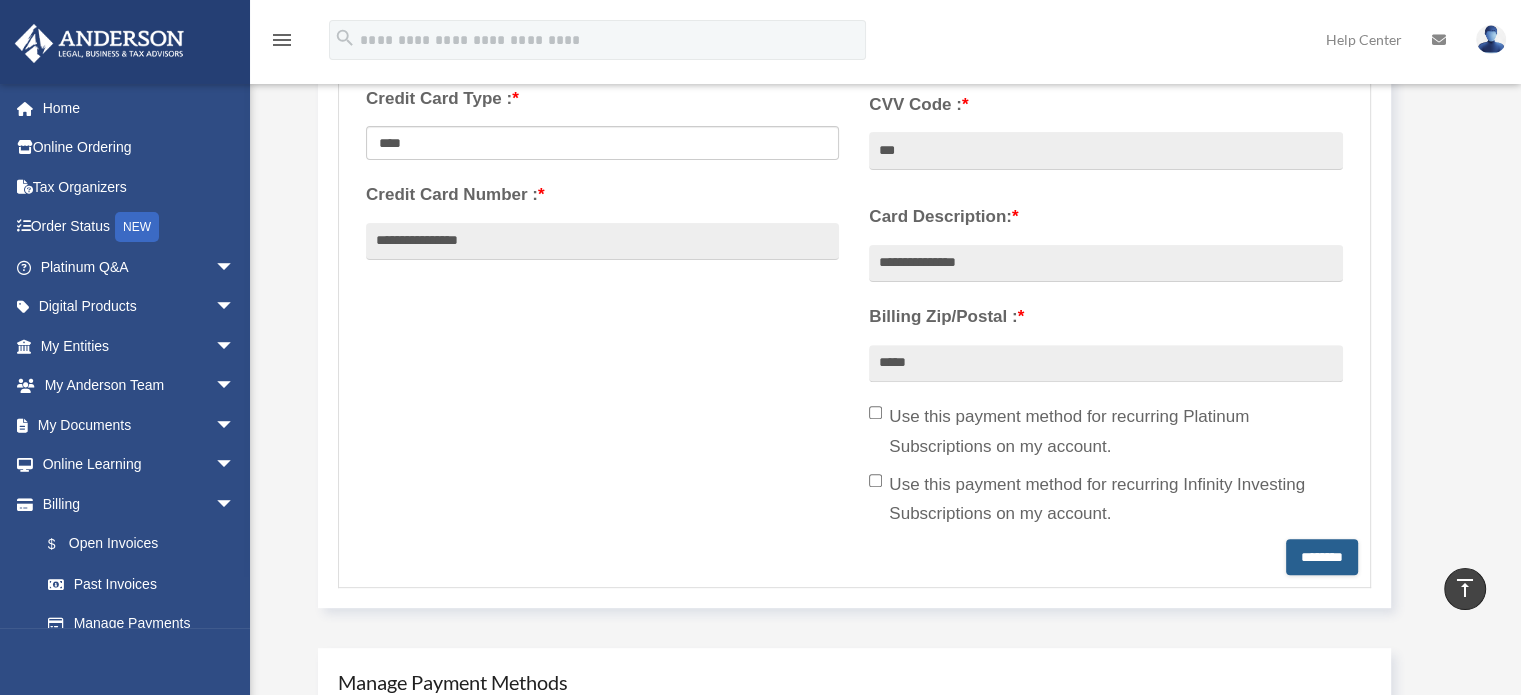 click on "********" at bounding box center (1322, 557) 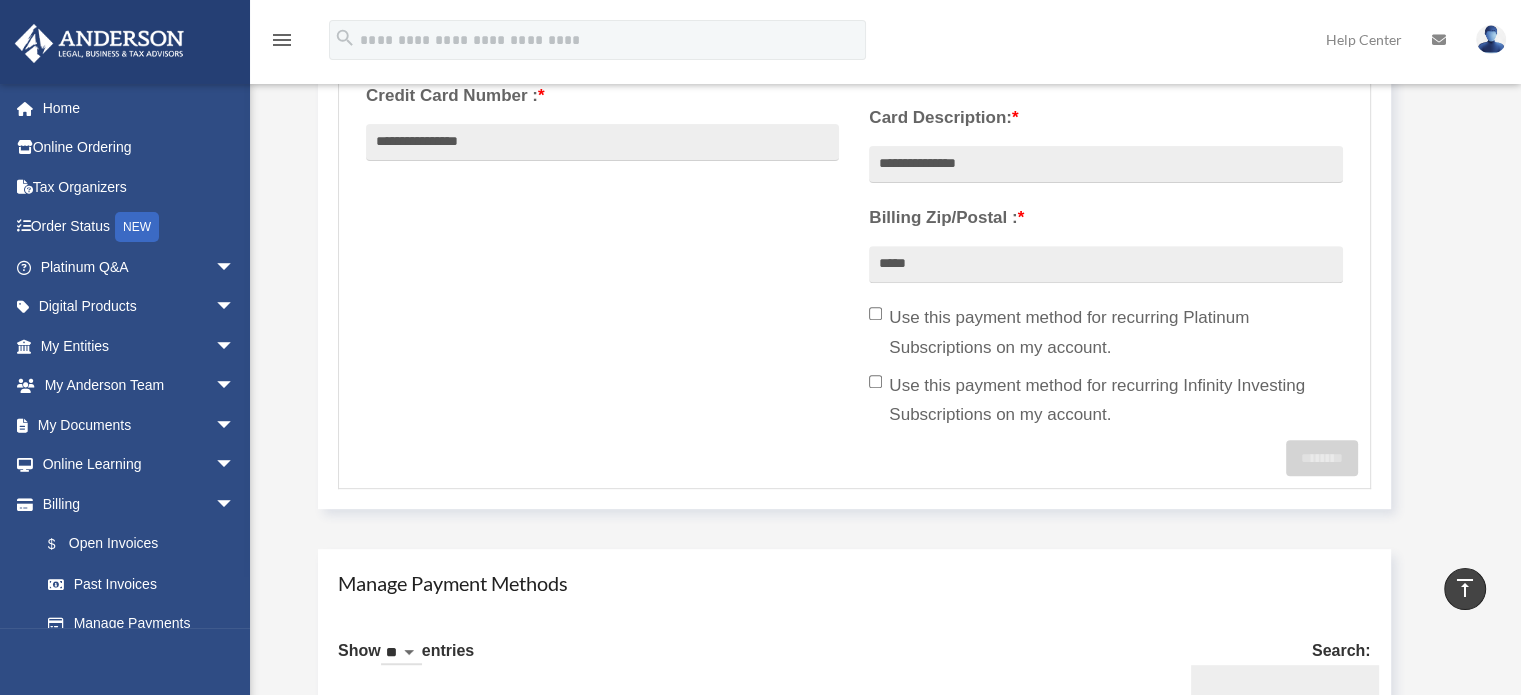 scroll, scrollTop: 712, scrollLeft: 0, axis: vertical 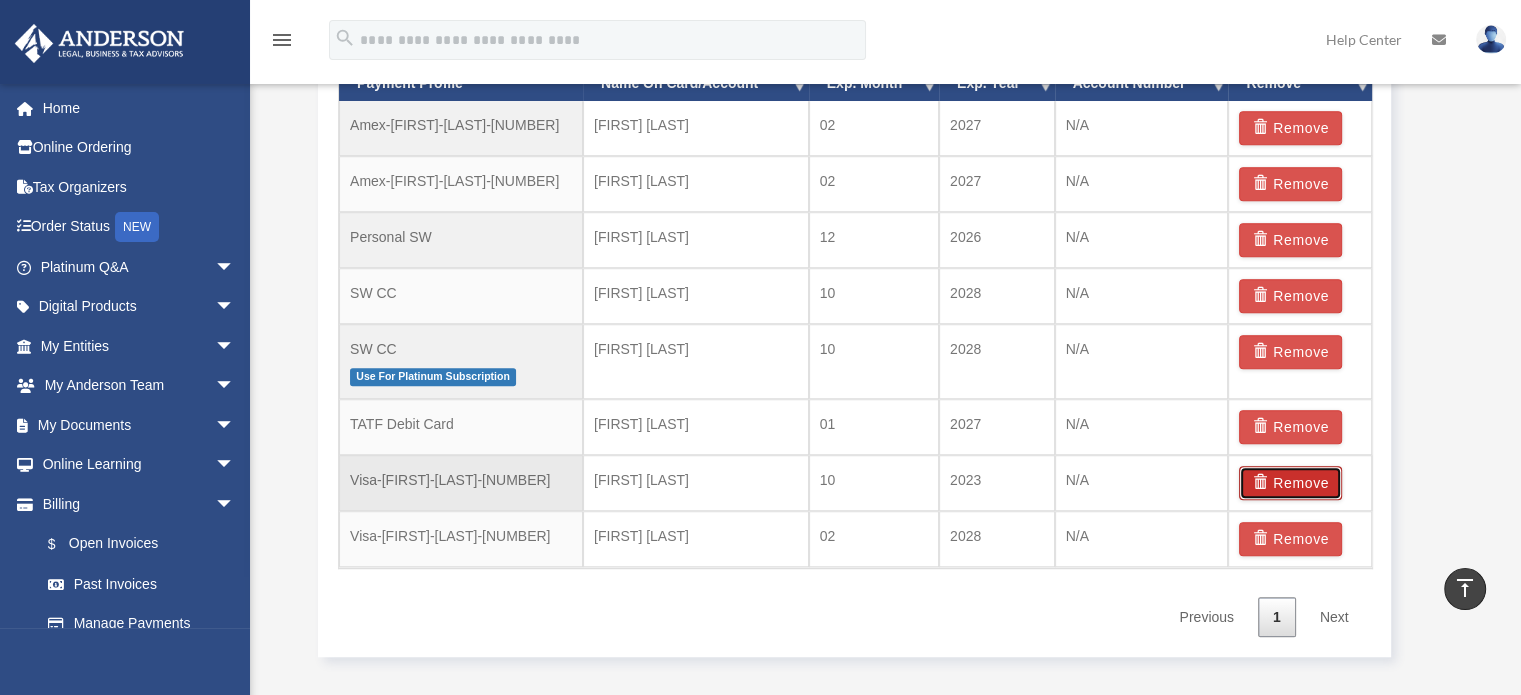 click on "Remove" at bounding box center (1290, 483) 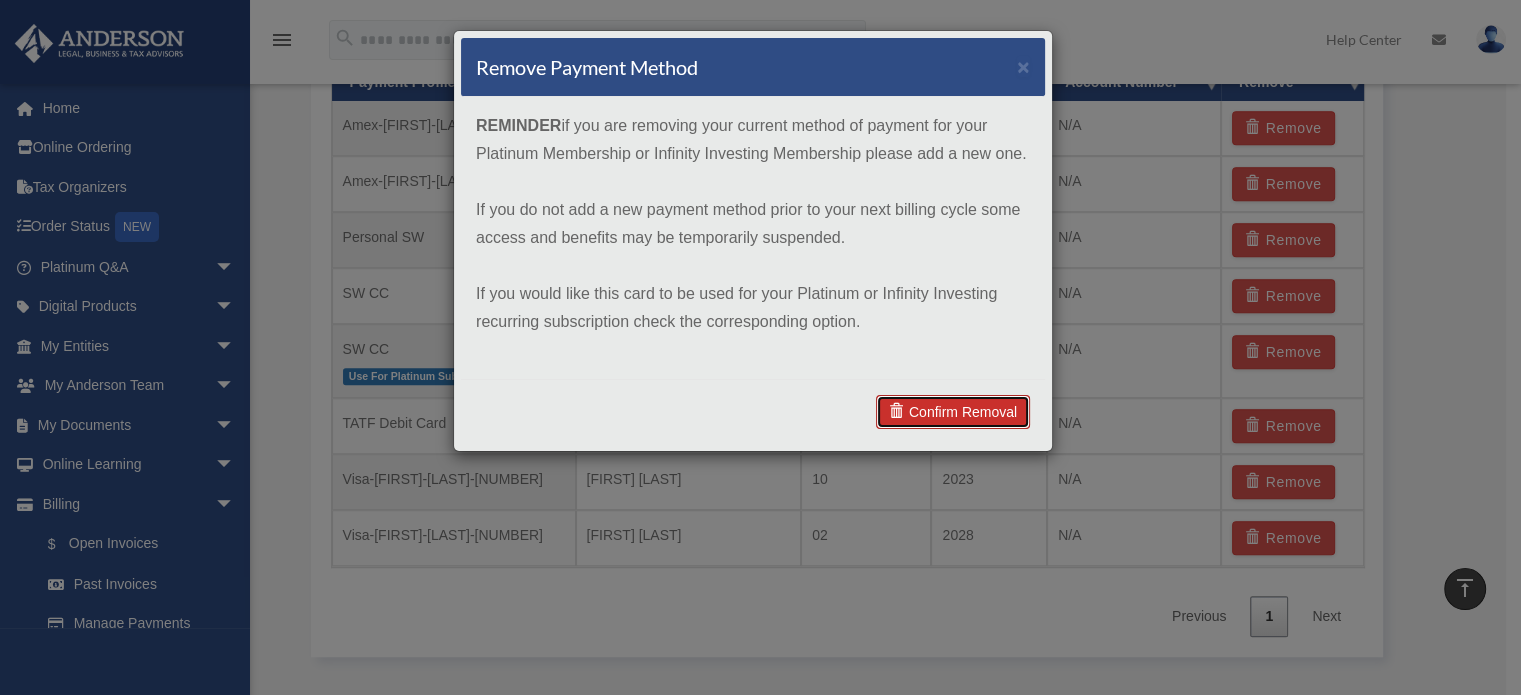 drag, startPoint x: 944, startPoint y: 406, endPoint x: 935, endPoint y: 411, distance: 10.29563 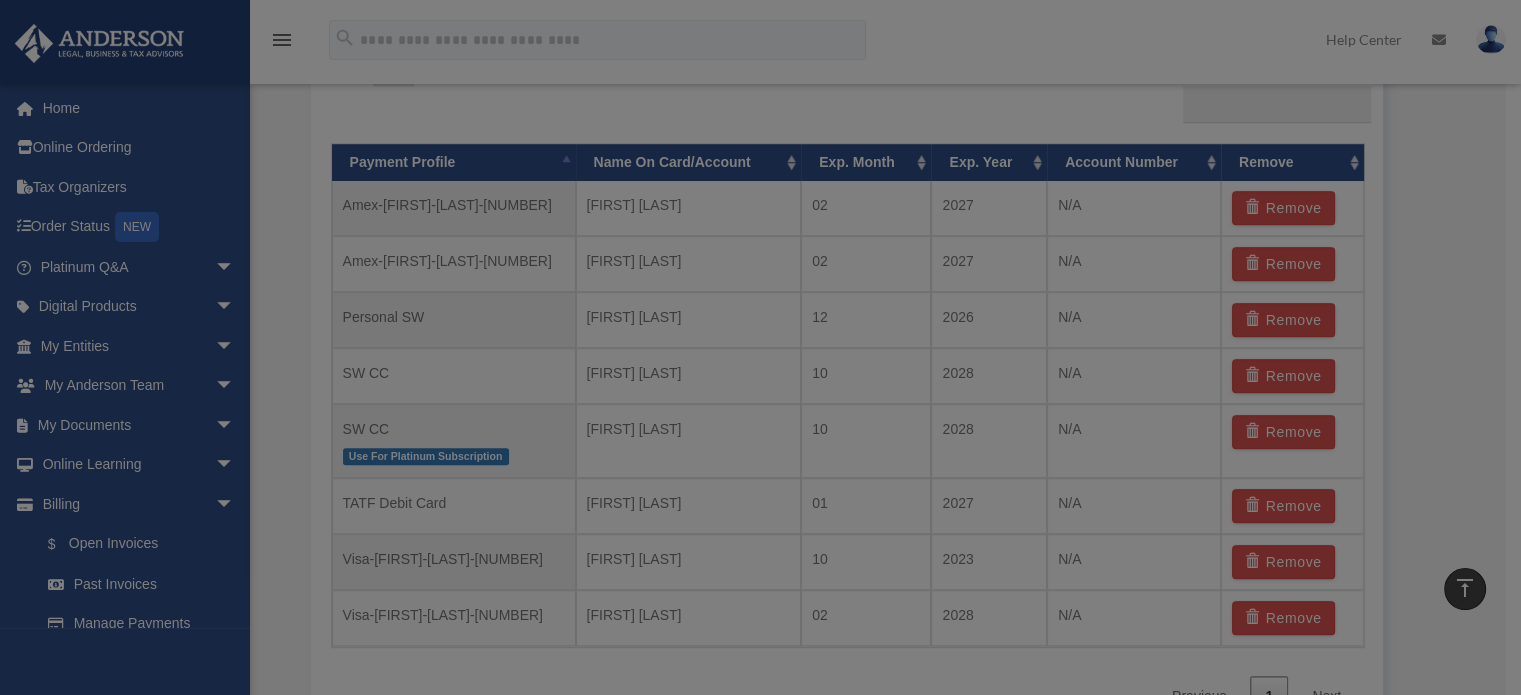 scroll, scrollTop: 1480, scrollLeft: 0, axis: vertical 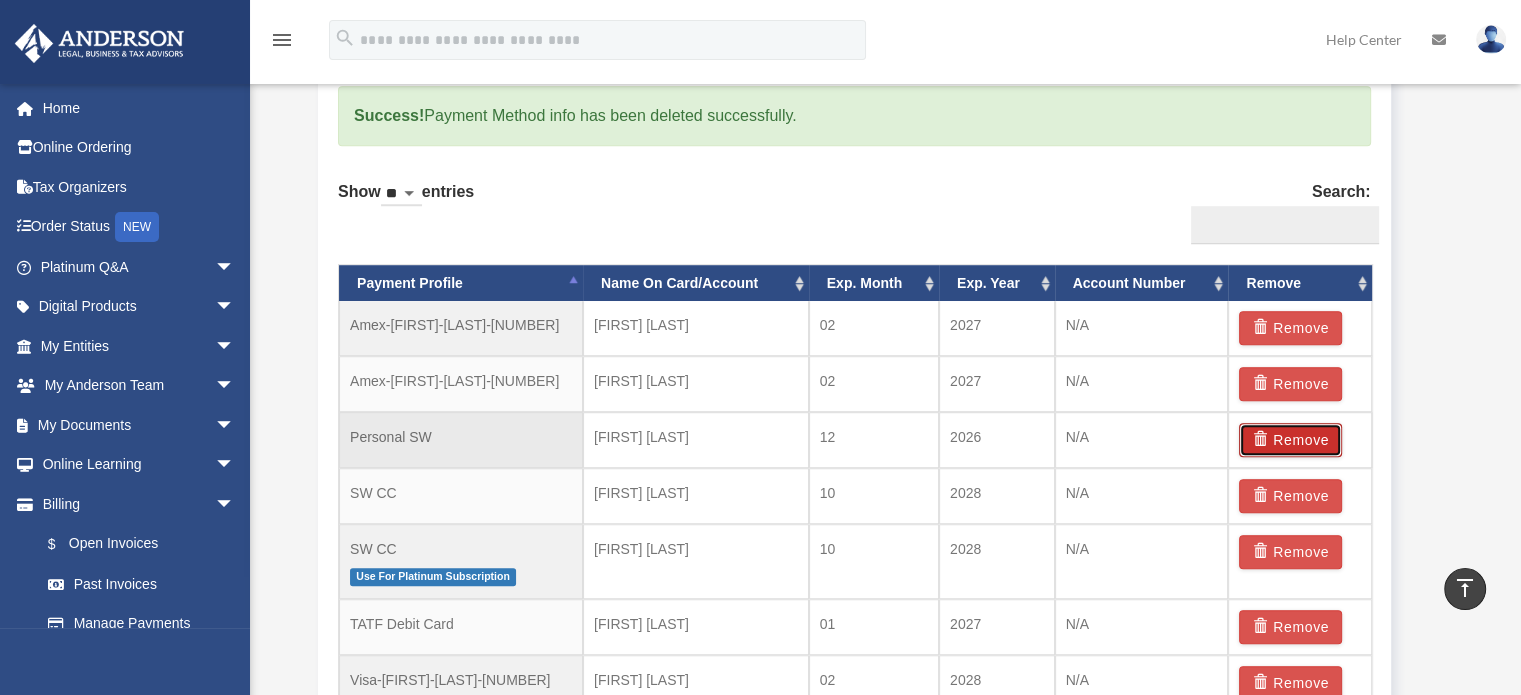 click on "Remove" at bounding box center (1290, 440) 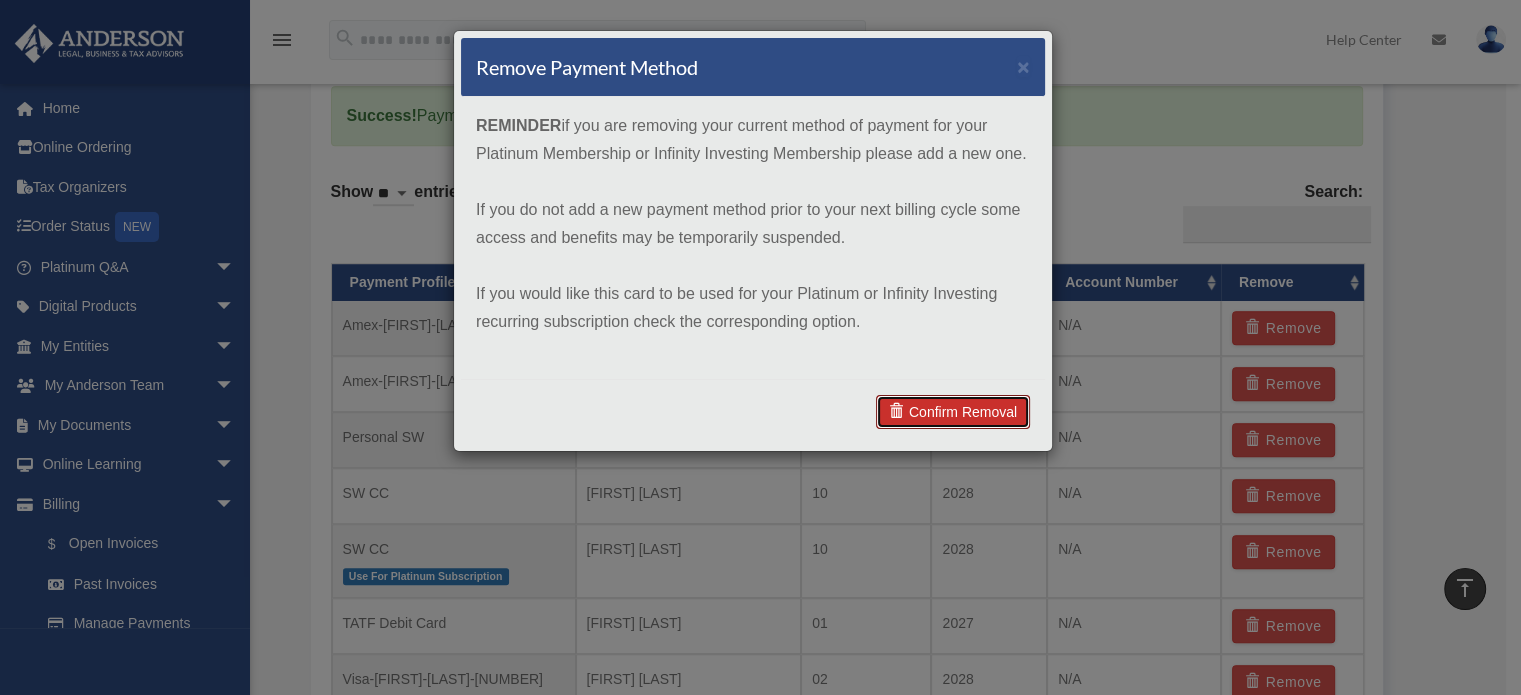 drag, startPoint x: 939, startPoint y: 410, endPoint x: 822, endPoint y: 467, distance: 130.14607 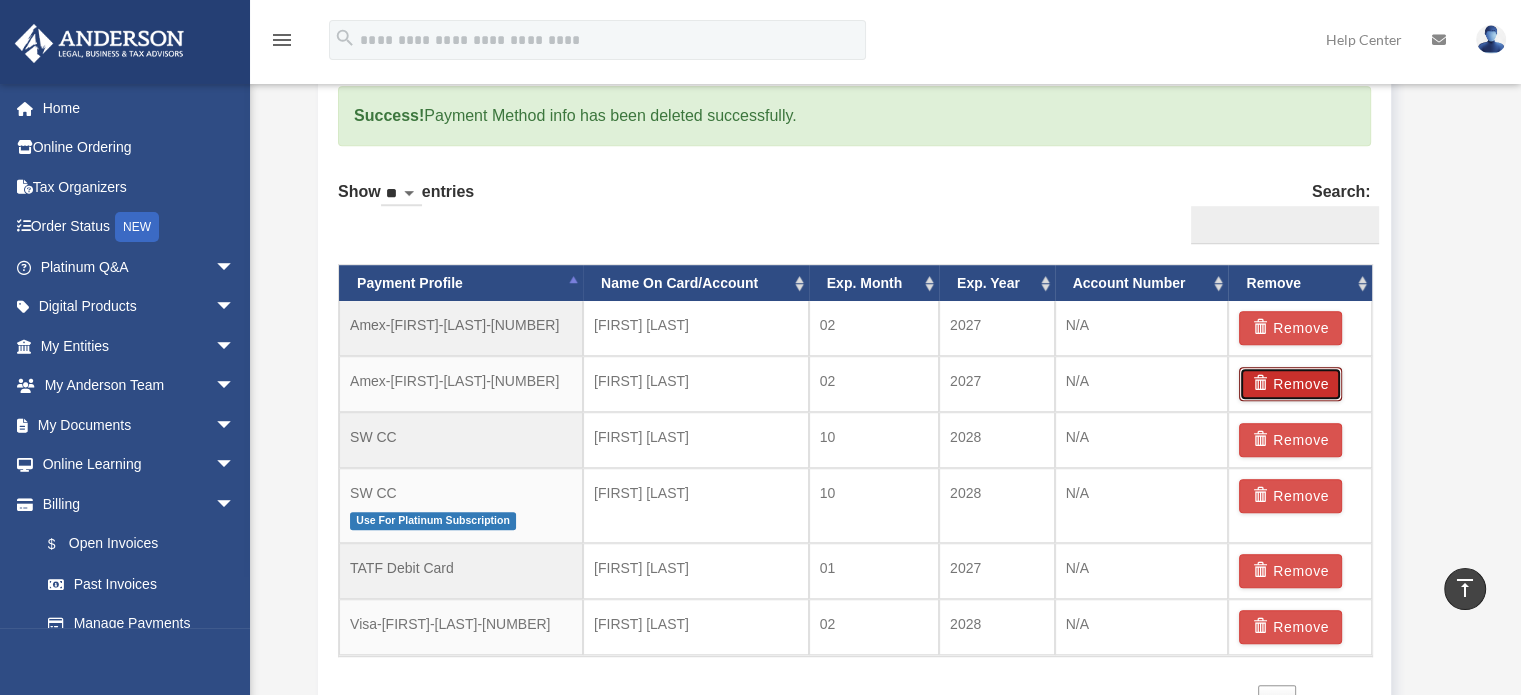 click on "Remove" at bounding box center [1290, 384] 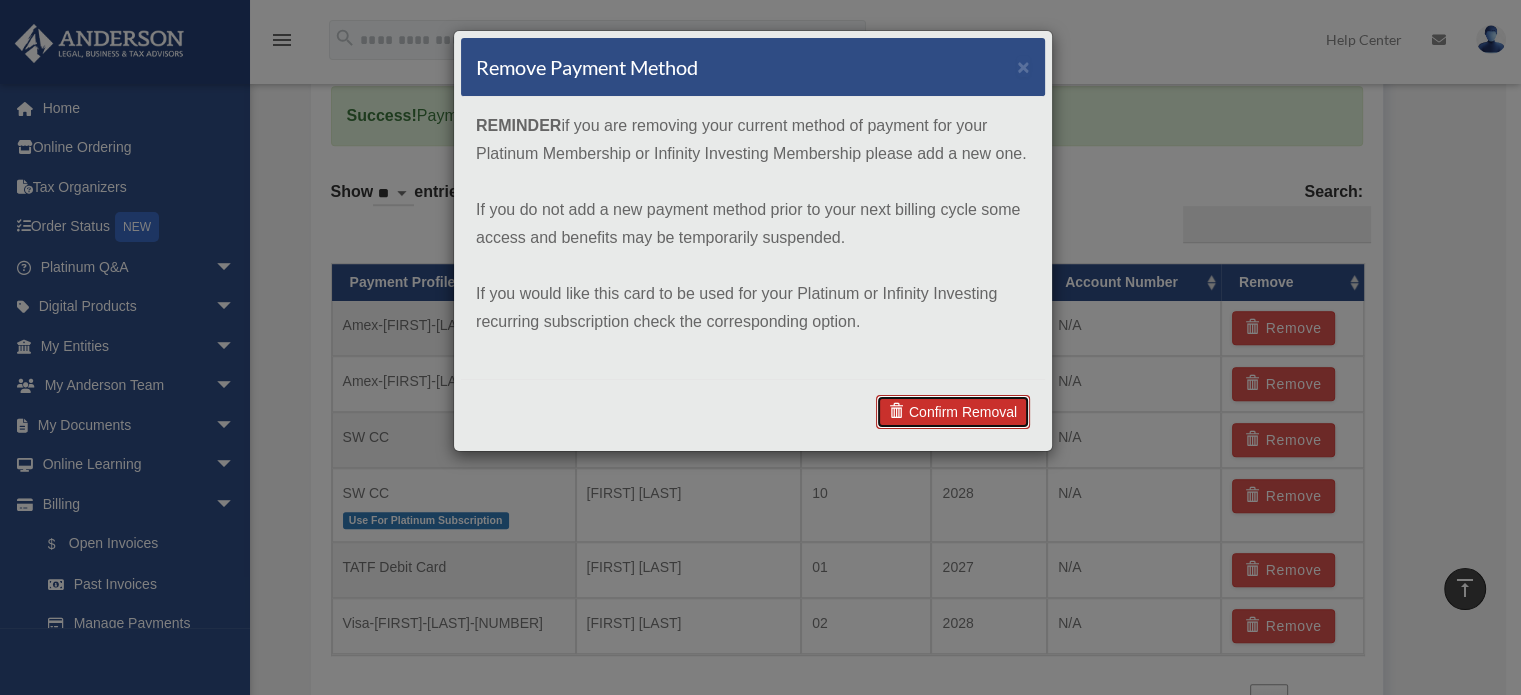 click on "Confirm Removal" at bounding box center [953, 412] 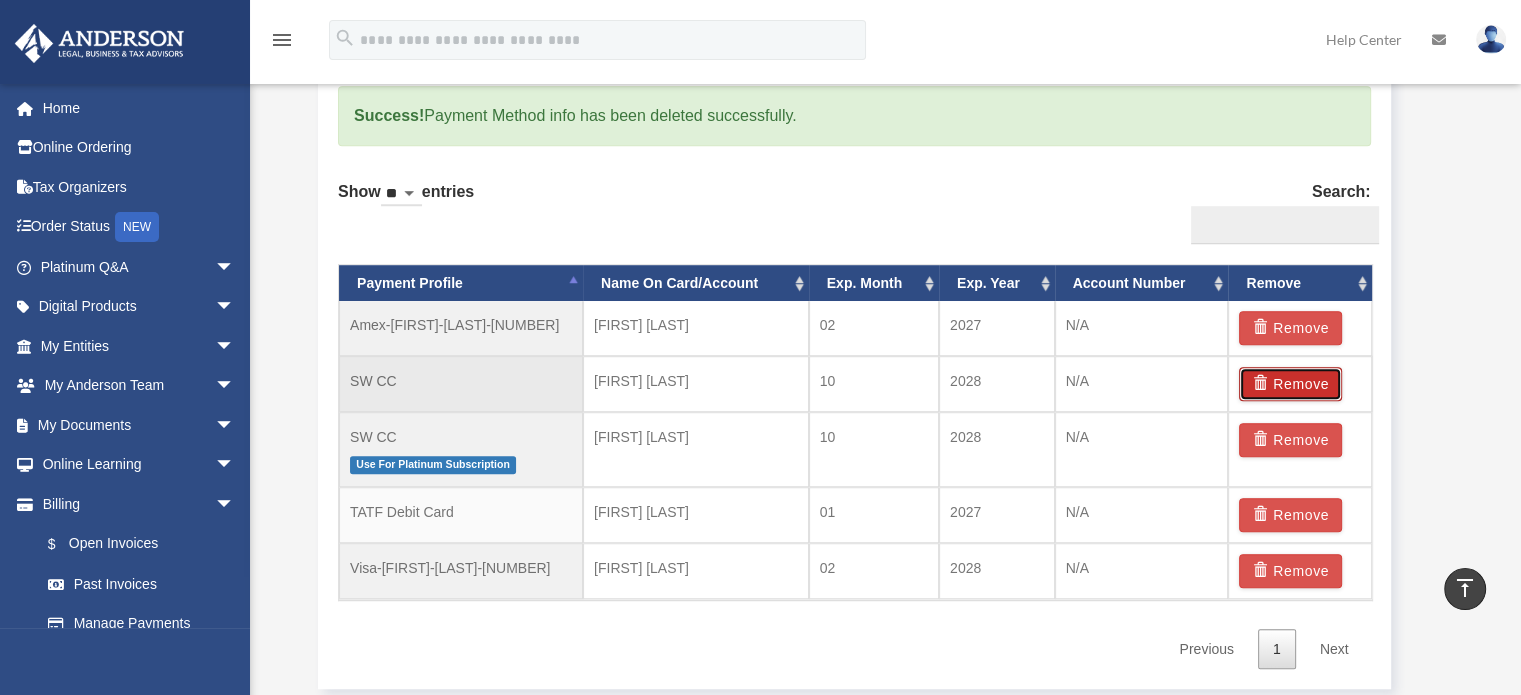 click on "Remove" at bounding box center [1290, 384] 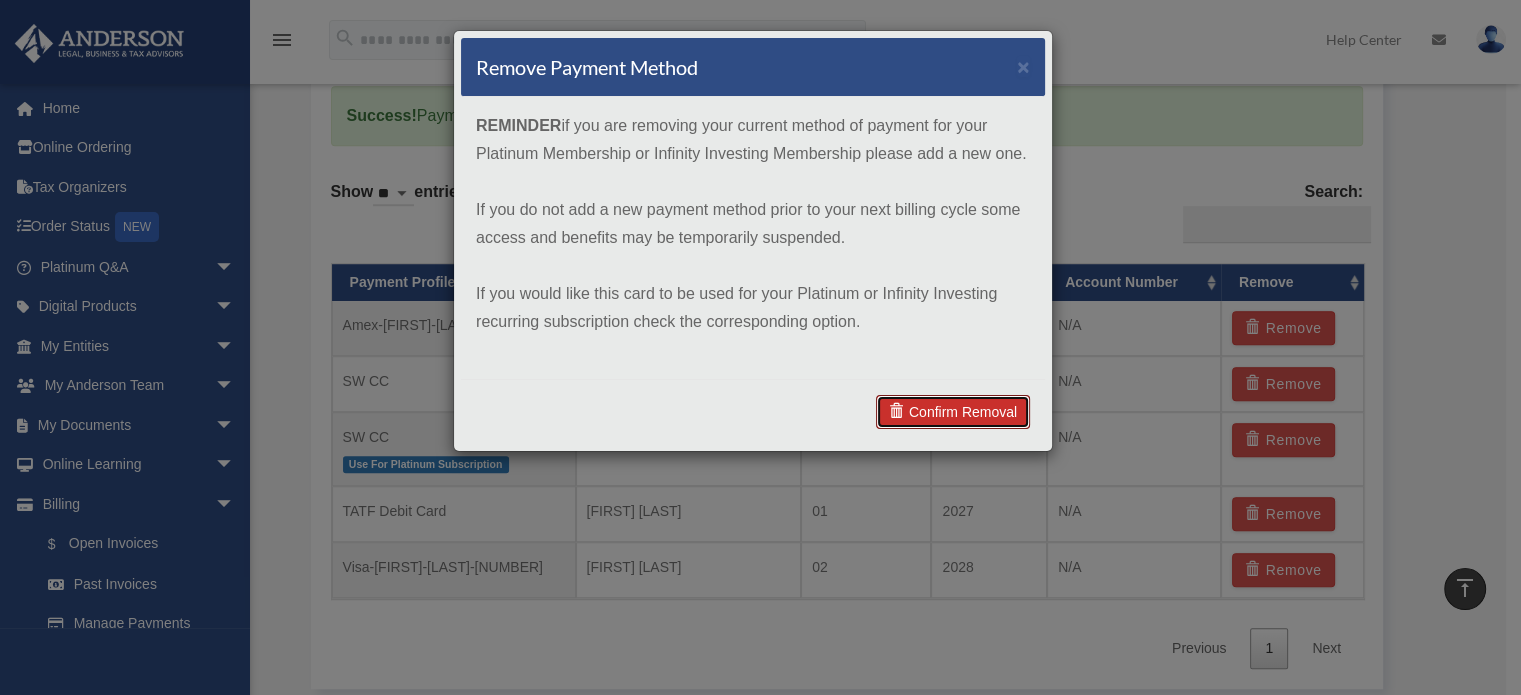 drag, startPoint x: 932, startPoint y: 403, endPoint x: 788, endPoint y: 547, distance: 203.64676 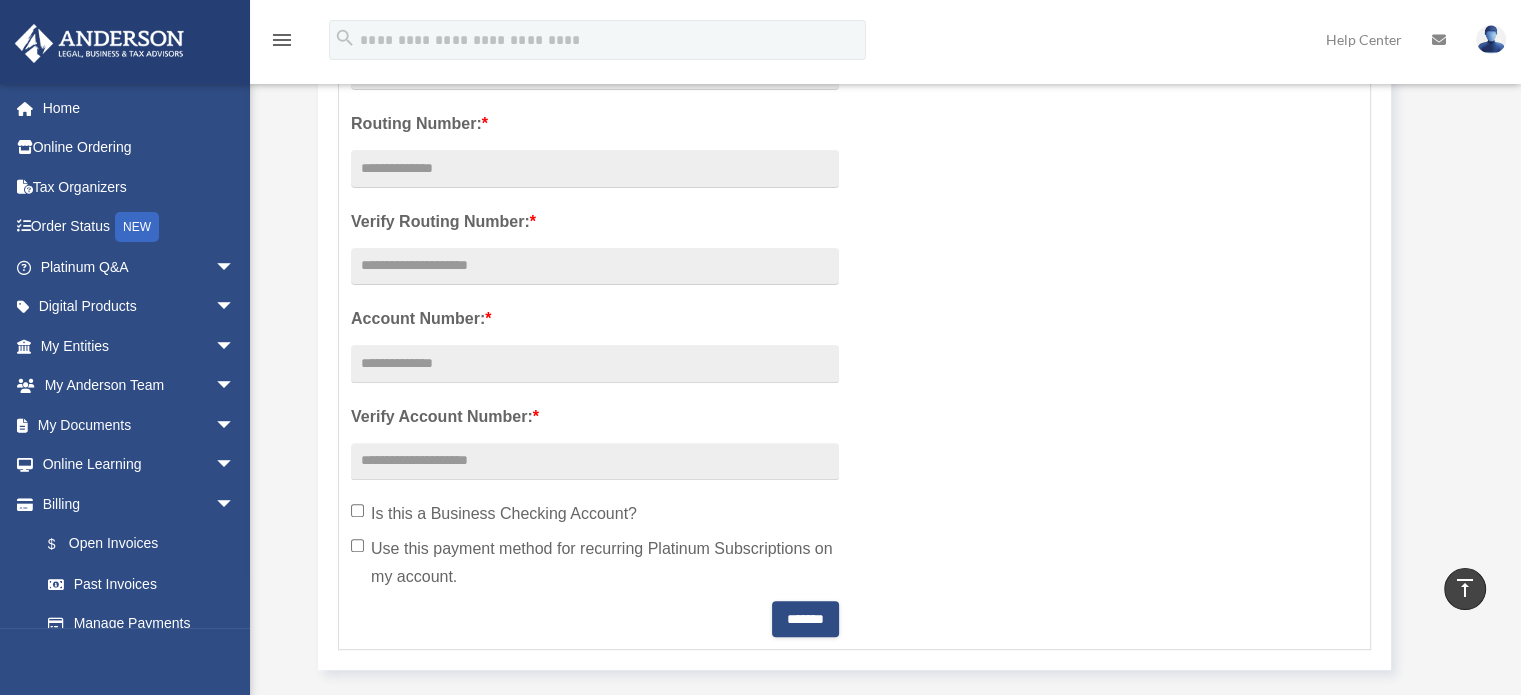 scroll, scrollTop: 180, scrollLeft: 0, axis: vertical 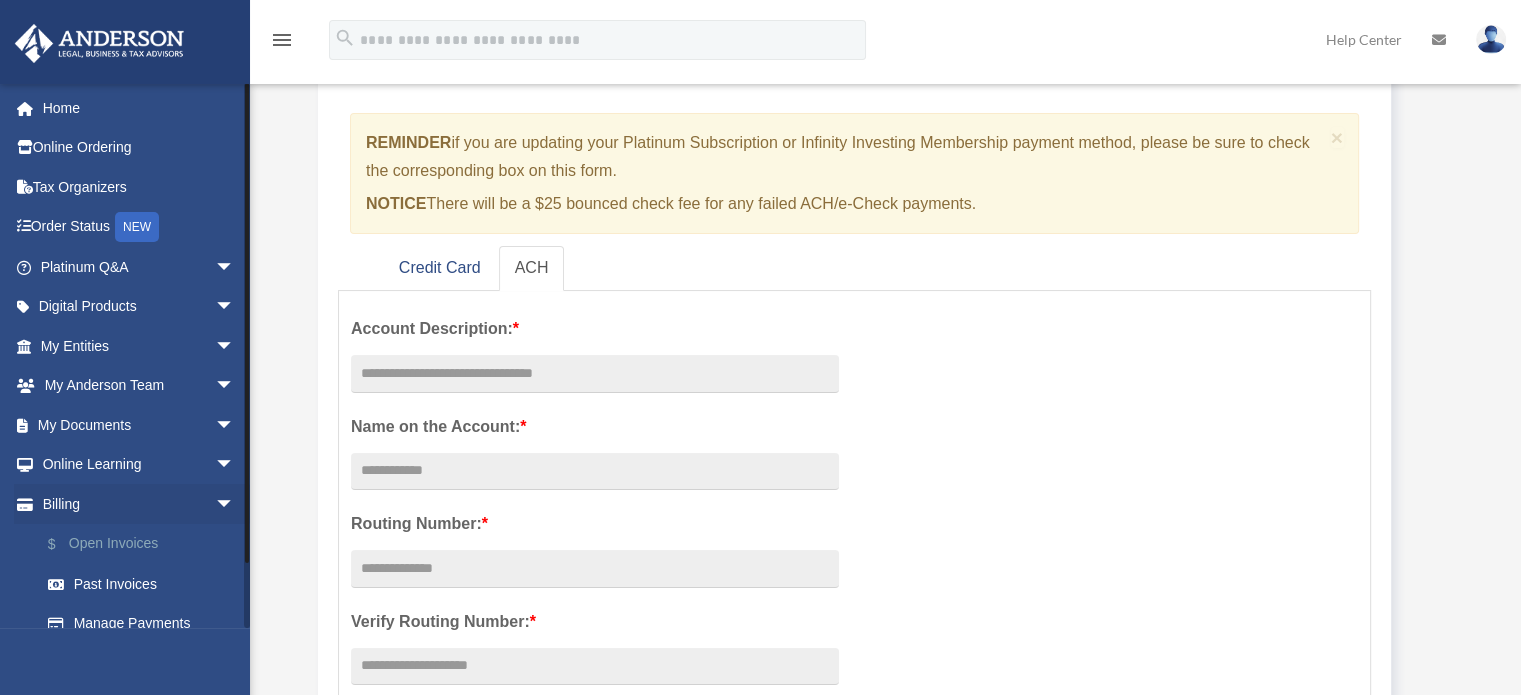 click on "$ Open Invoices" at bounding box center (146, 544) 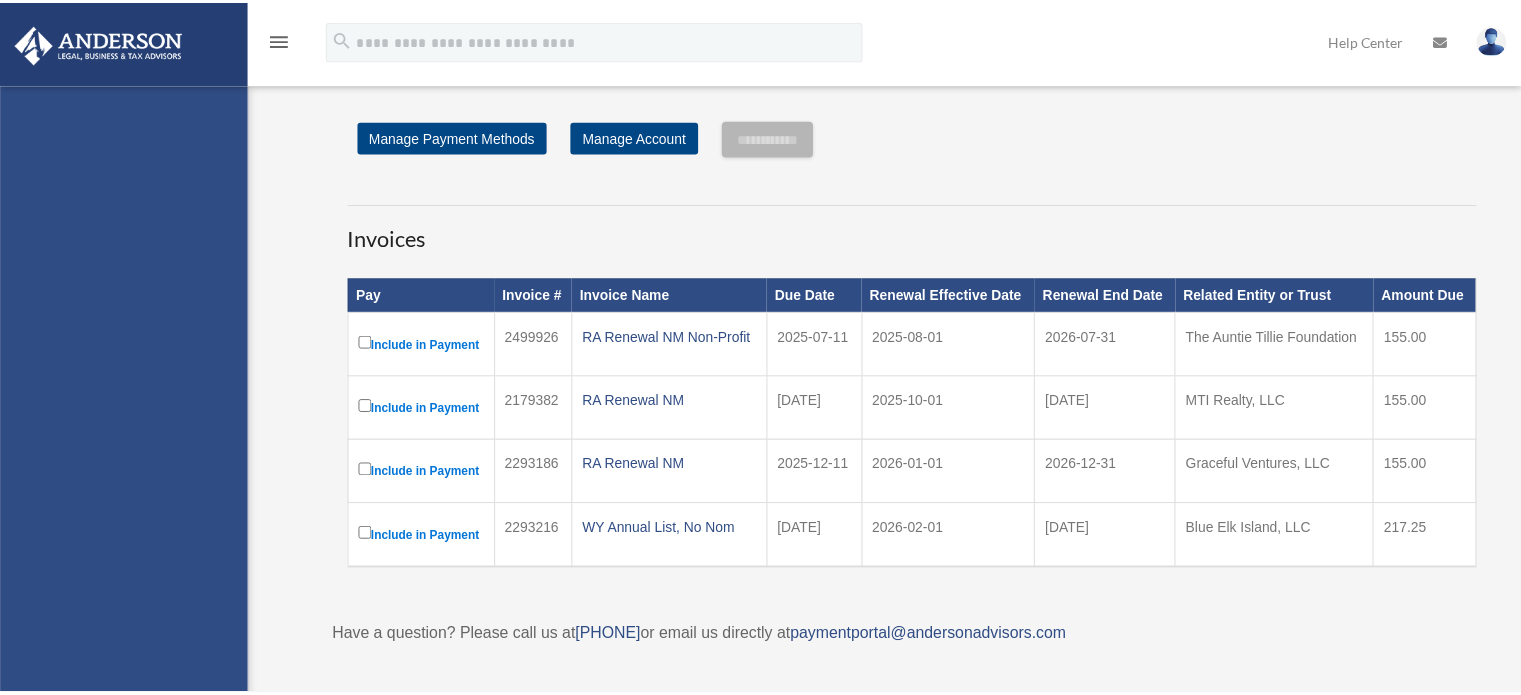 scroll, scrollTop: 0, scrollLeft: 0, axis: both 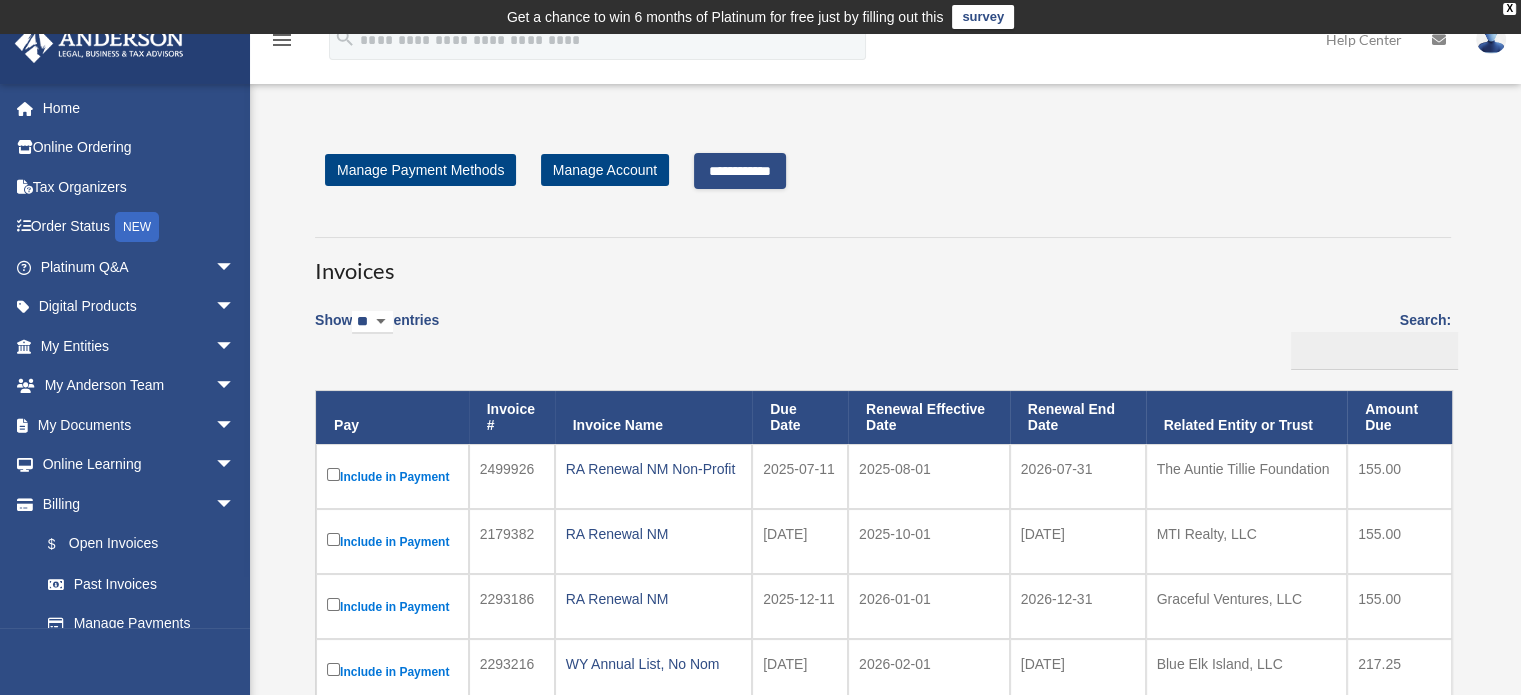 click on "**********" at bounding box center (740, 171) 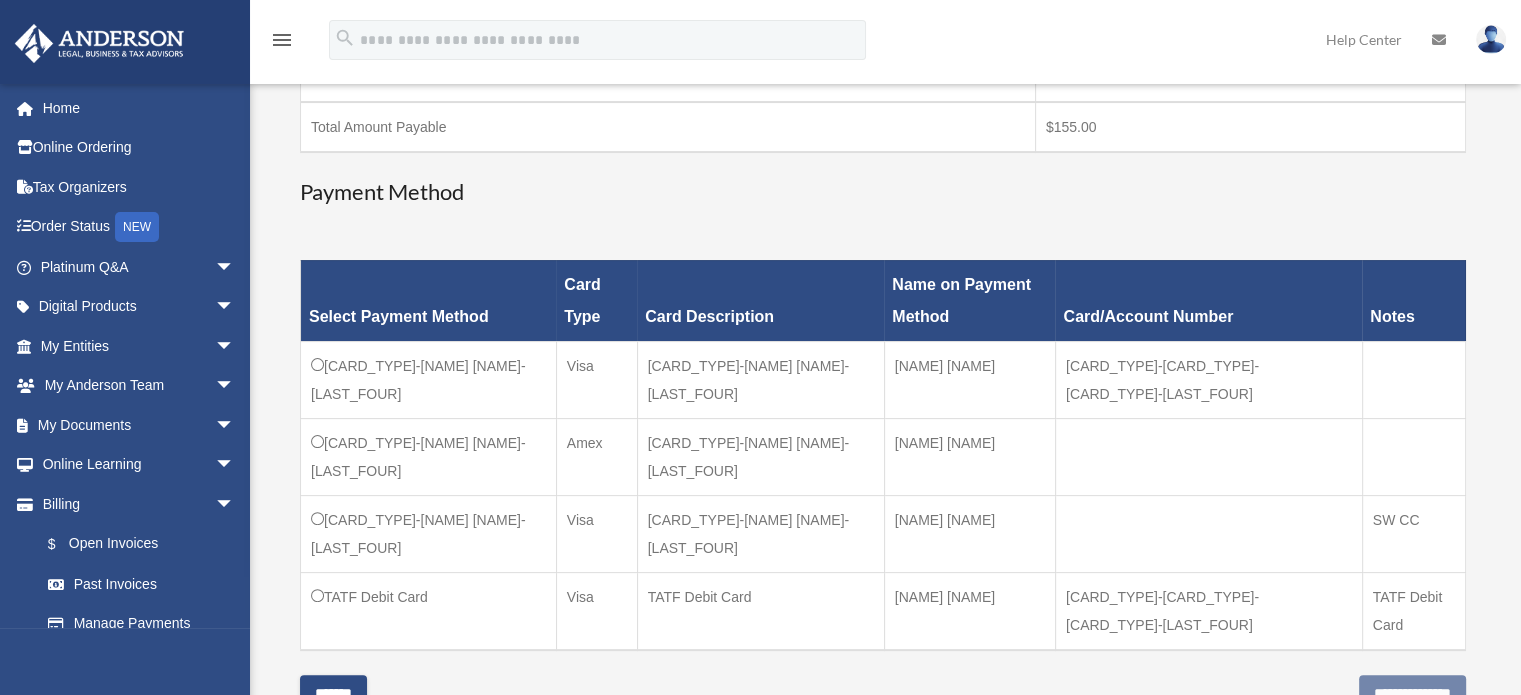 scroll, scrollTop: 500, scrollLeft: 0, axis: vertical 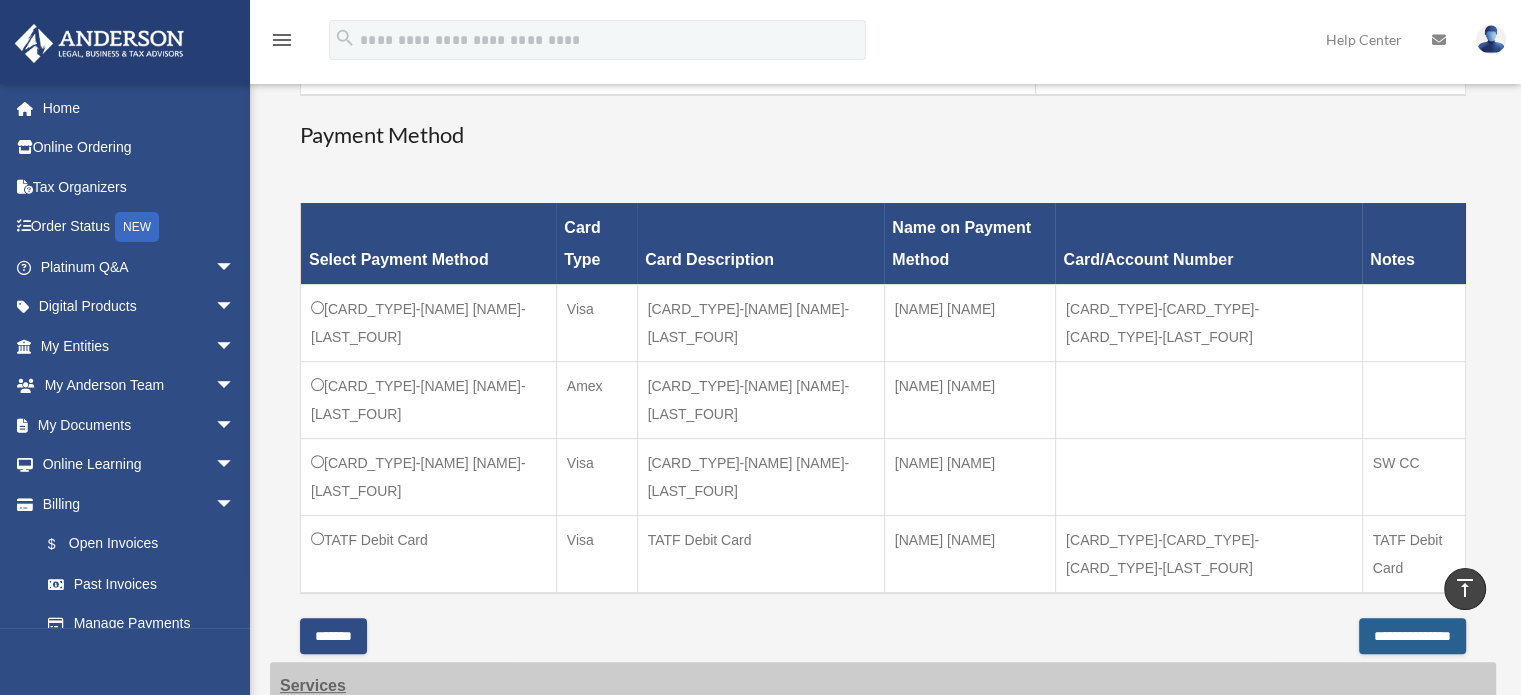 click on "**********" at bounding box center (1412, 636) 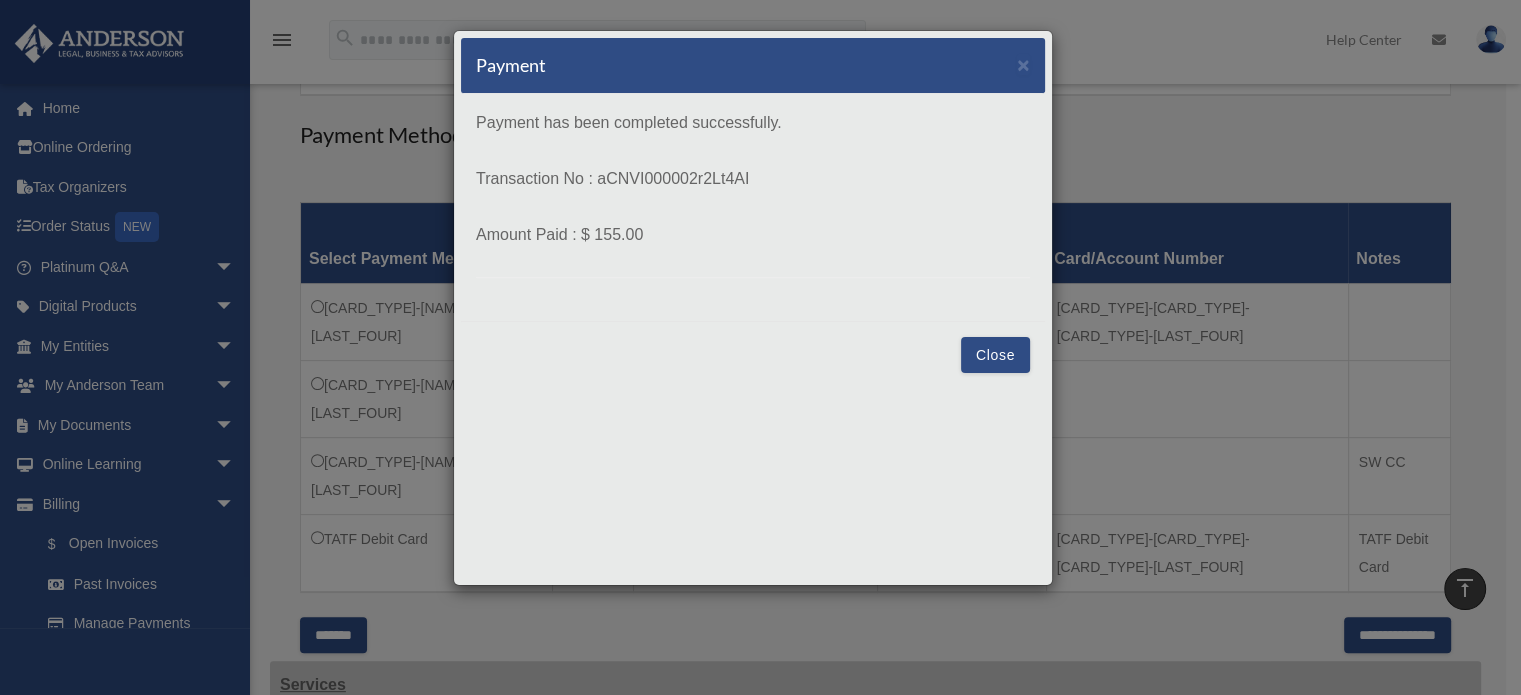 click on "Close" at bounding box center [995, 355] 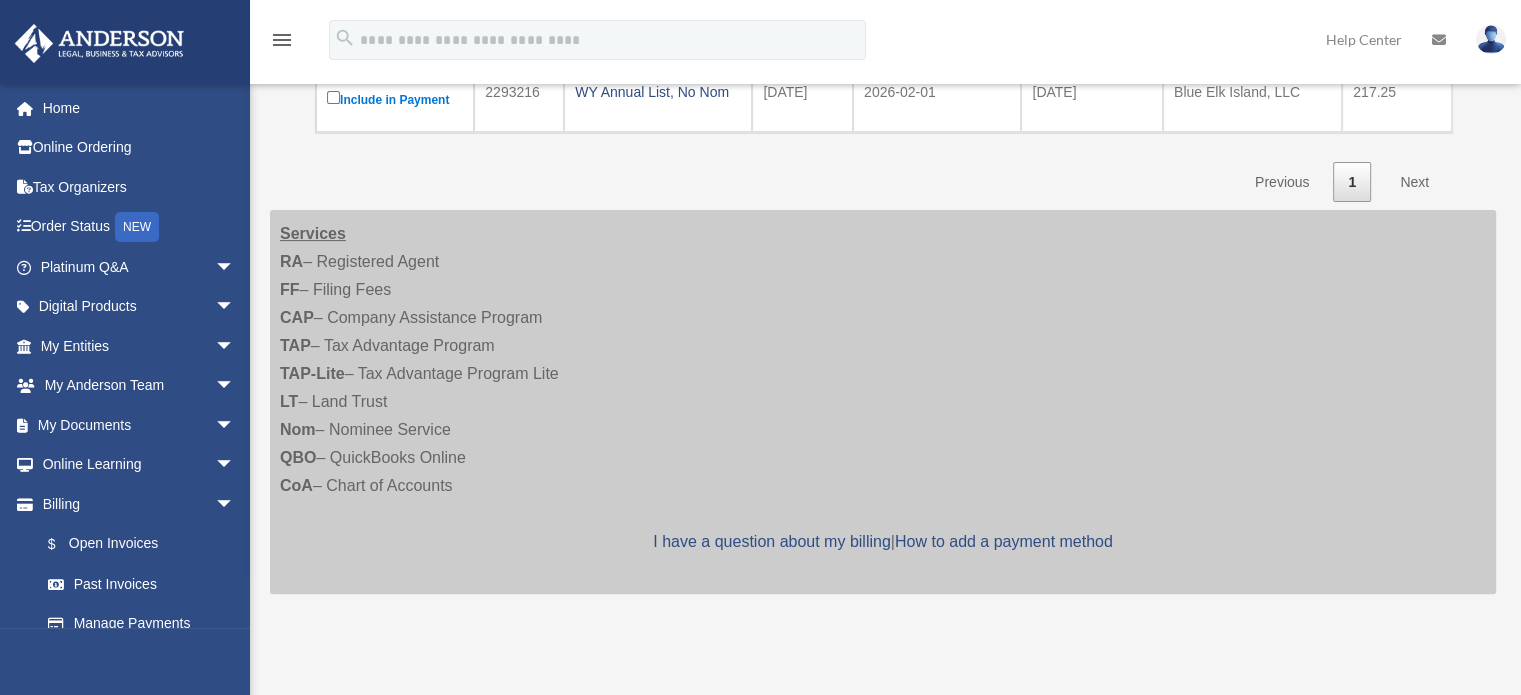 scroll, scrollTop: 514, scrollLeft: 0, axis: vertical 